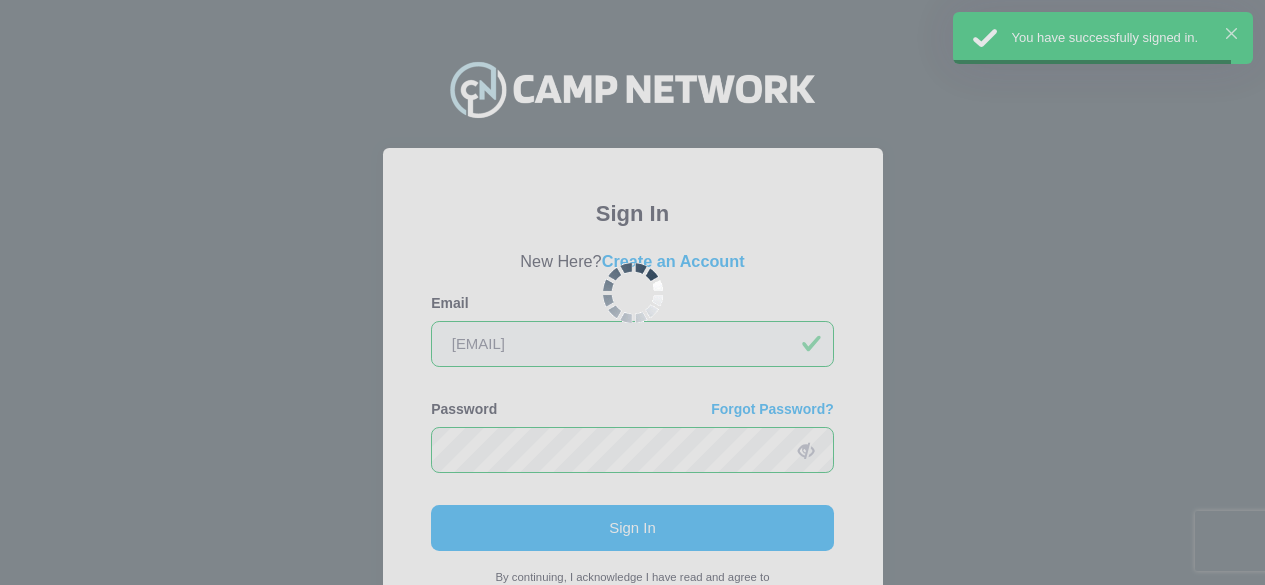 scroll, scrollTop: 0, scrollLeft: 0, axis: both 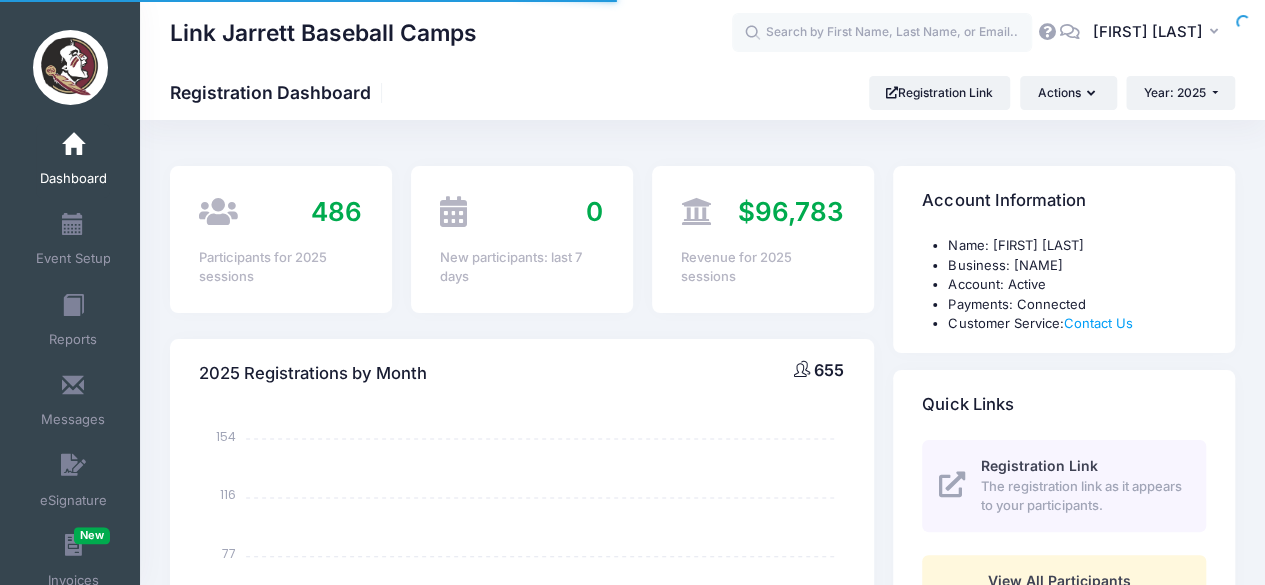 select 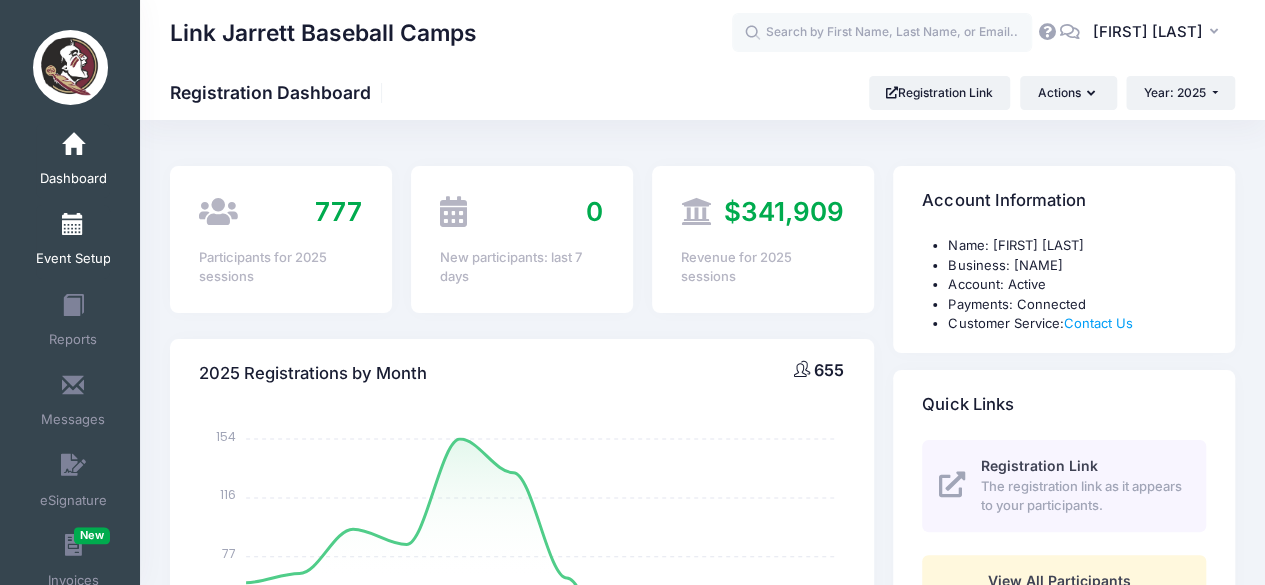 click on "Event Setup" at bounding box center (73, 259) 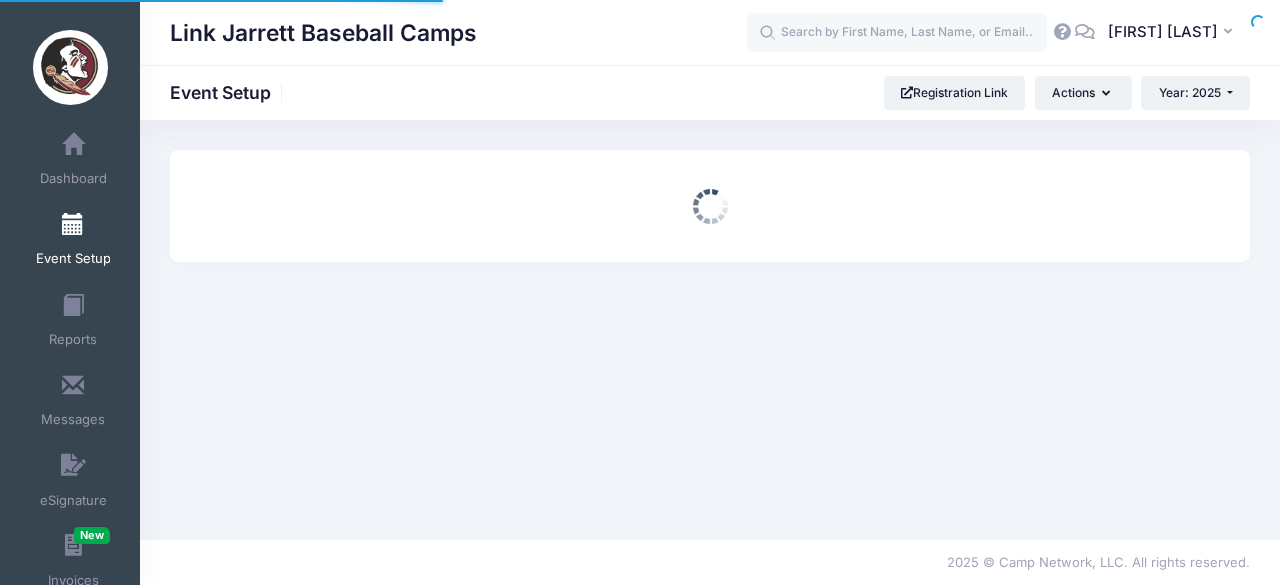 scroll, scrollTop: 0, scrollLeft: 0, axis: both 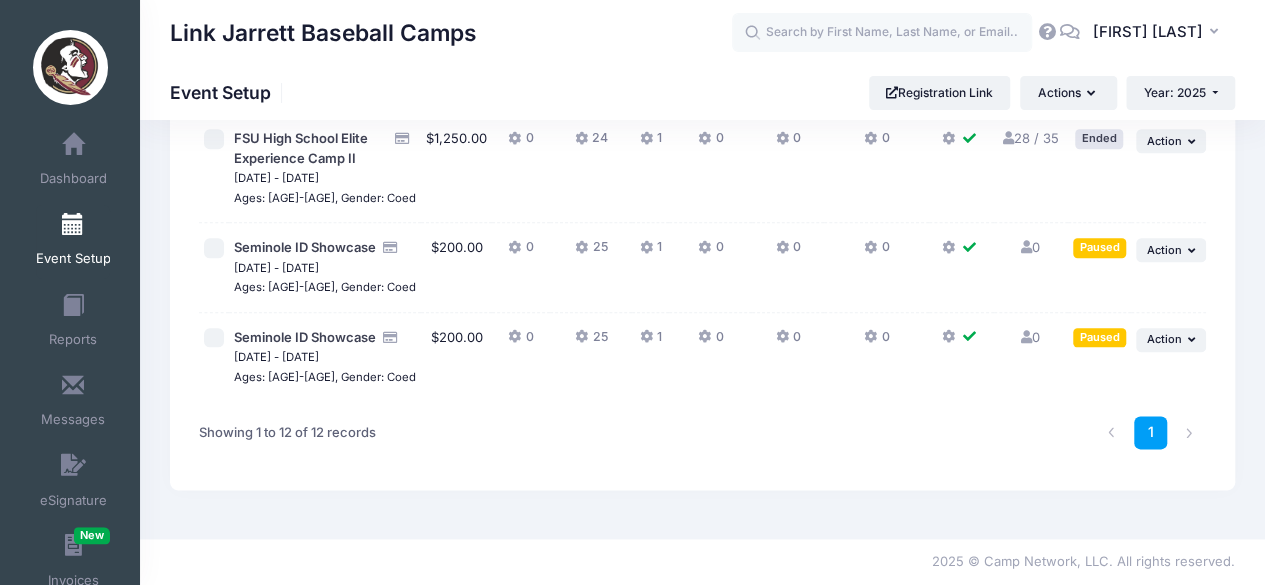 click on "25" at bounding box center [591, 252] 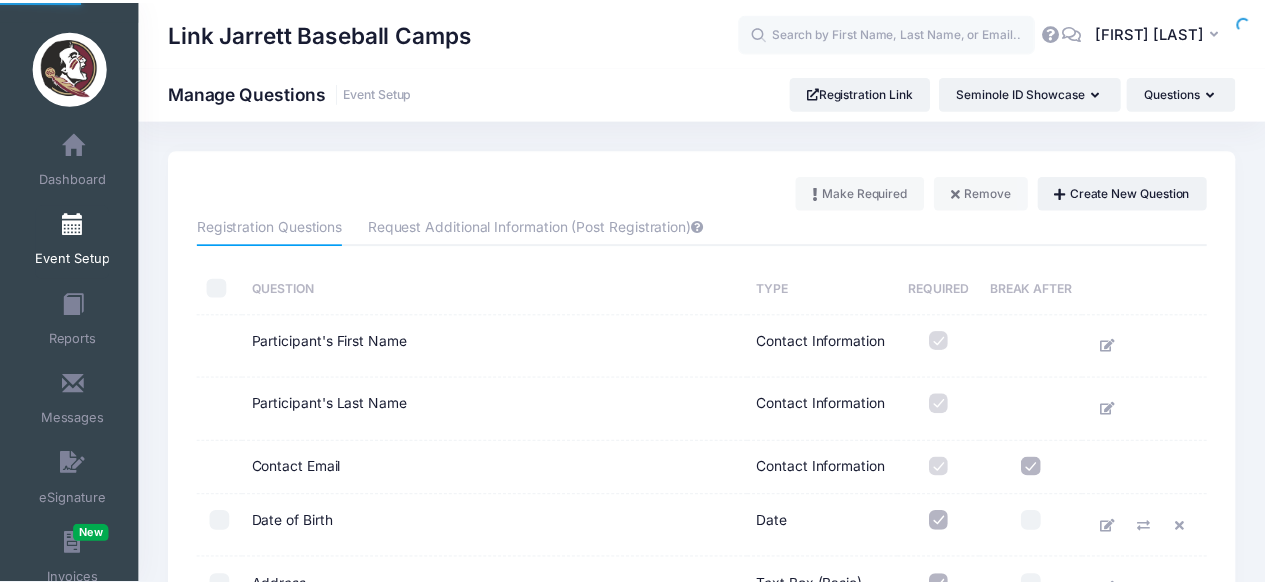 scroll, scrollTop: 0, scrollLeft: 0, axis: both 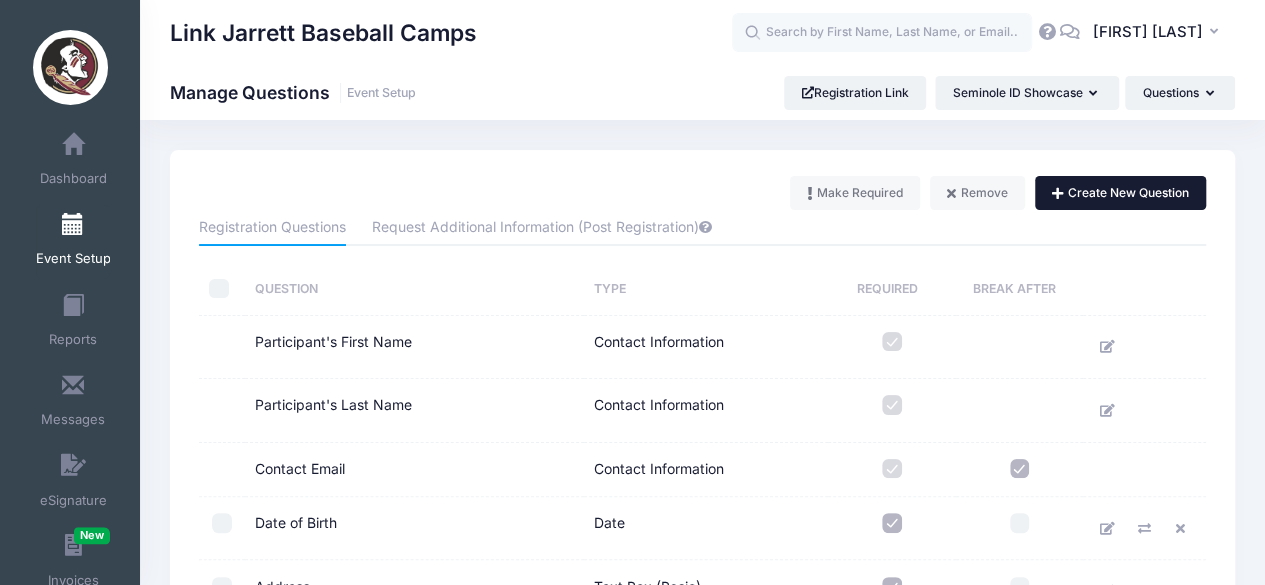click on "Create New Question" at bounding box center (1120, 193) 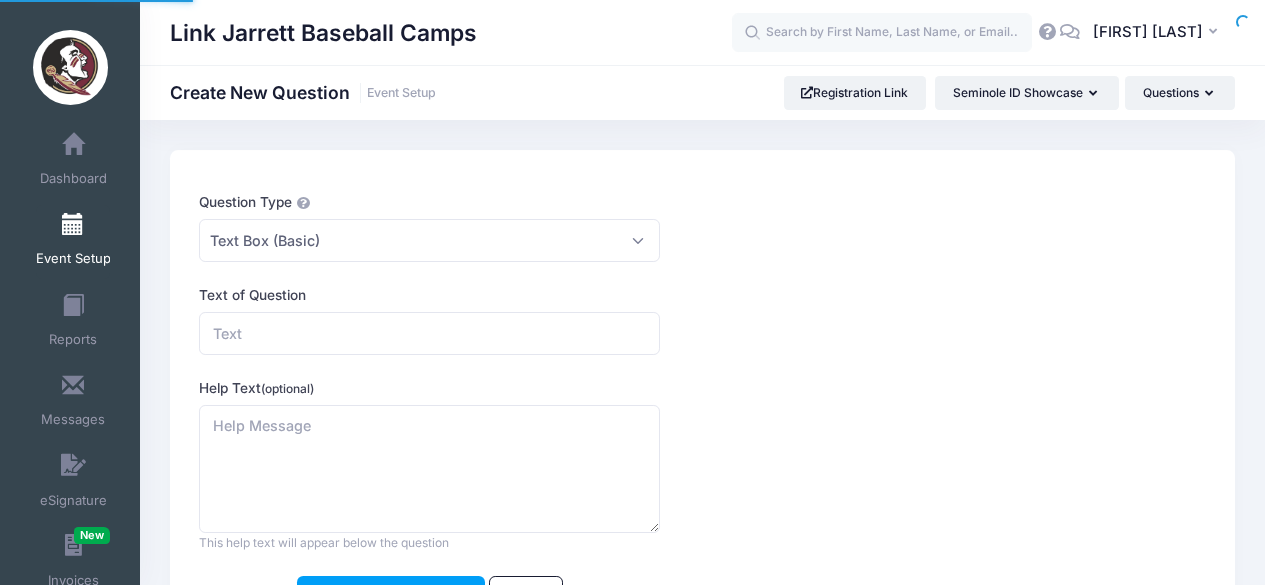 scroll, scrollTop: 0, scrollLeft: 0, axis: both 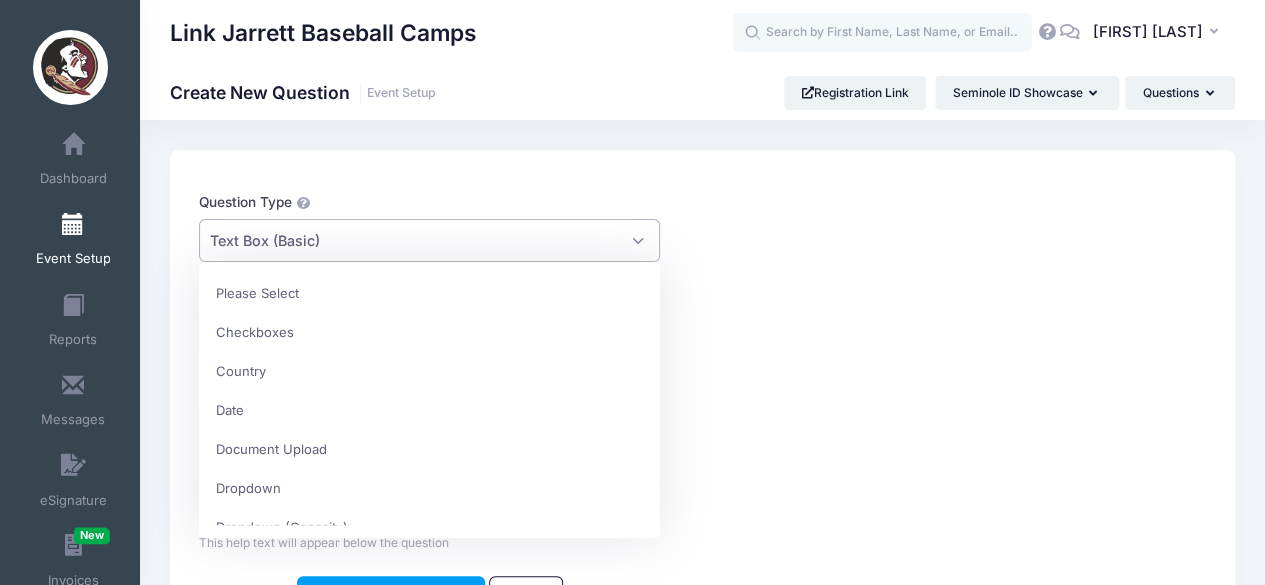 click on "Text Box (Basic)" at bounding box center (429, 240) 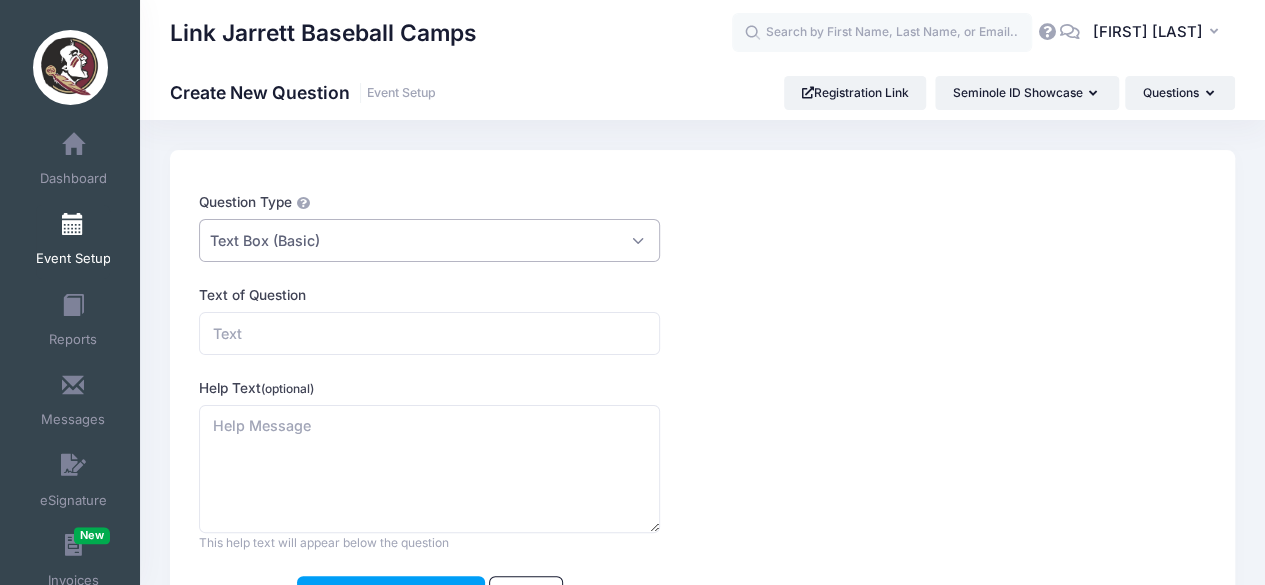 click on "Text Box (Basic)" at bounding box center (429, 240) 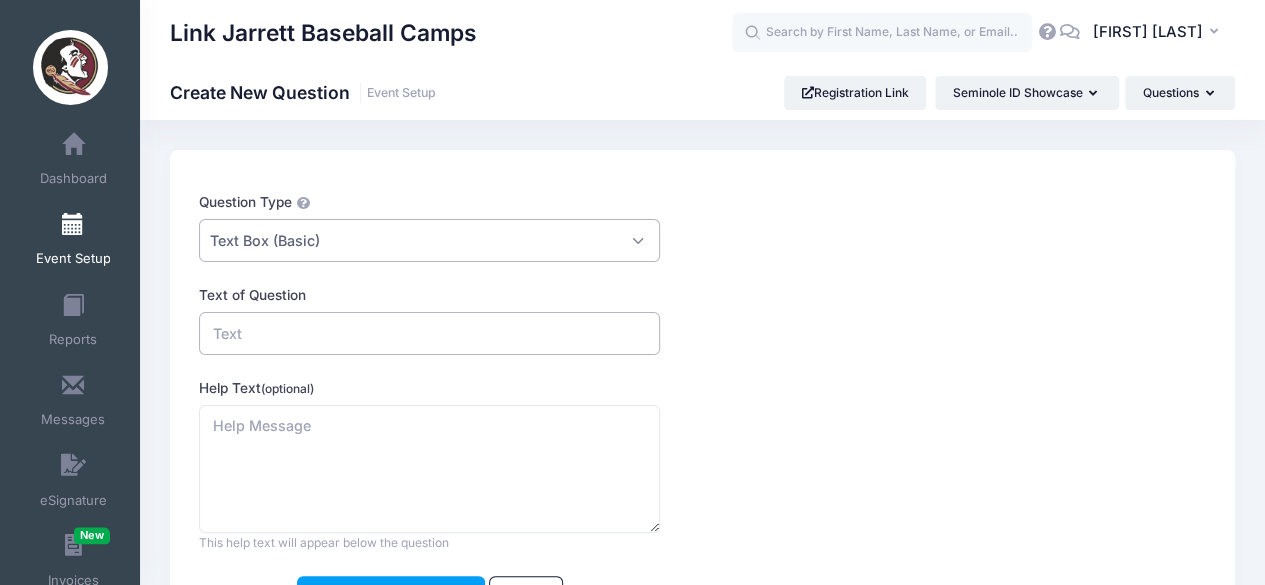 click on "Text of Question" at bounding box center [429, 333] 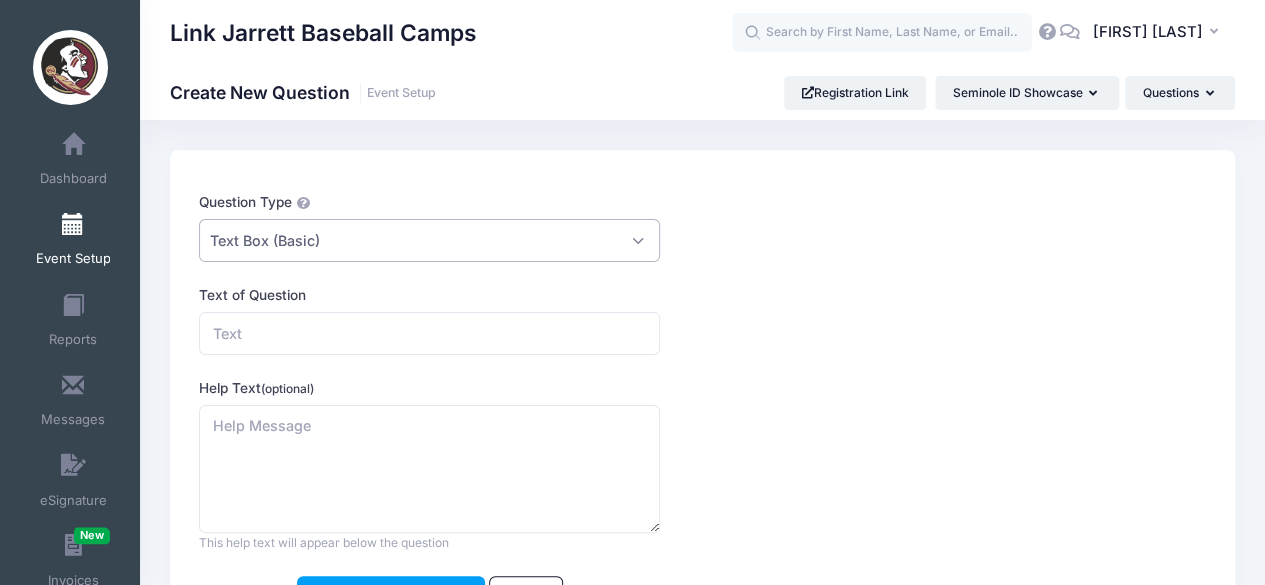 click on "Text Box (Basic)" at bounding box center [429, 240] 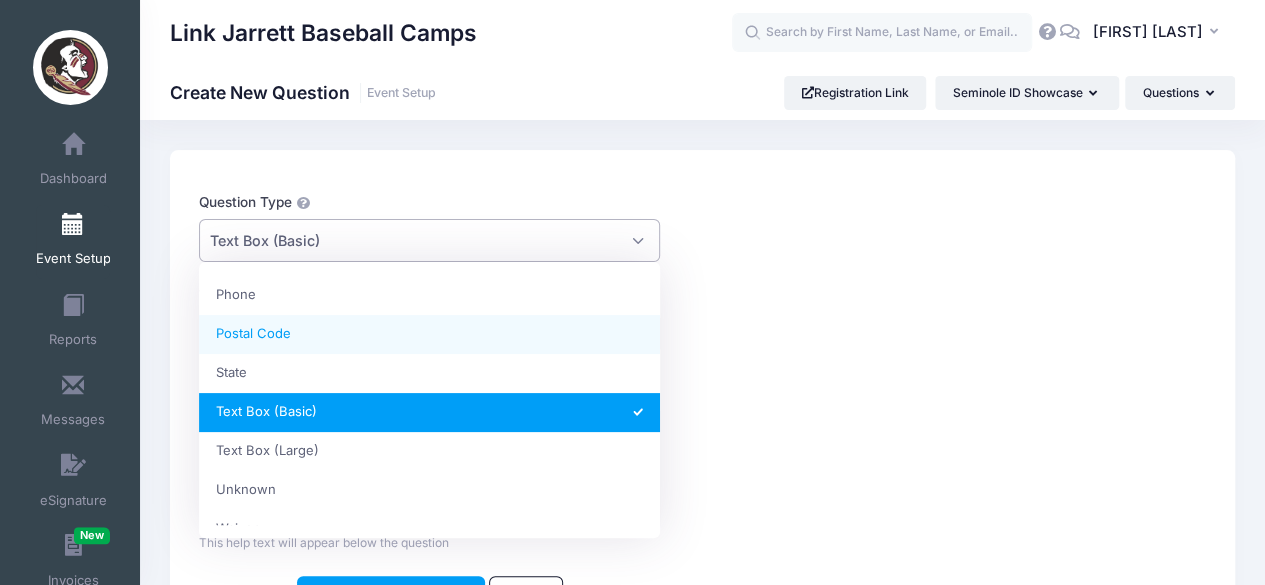 scroll, scrollTop: 500, scrollLeft: 0, axis: vertical 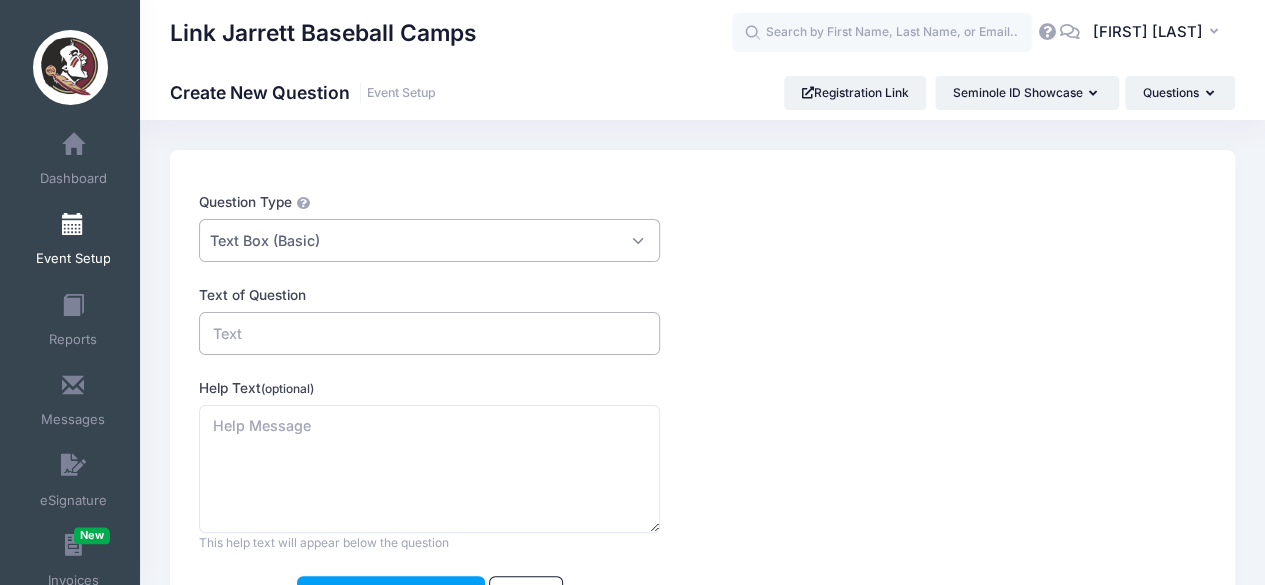 click on "Text of Question" at bounding box center [429, 333] 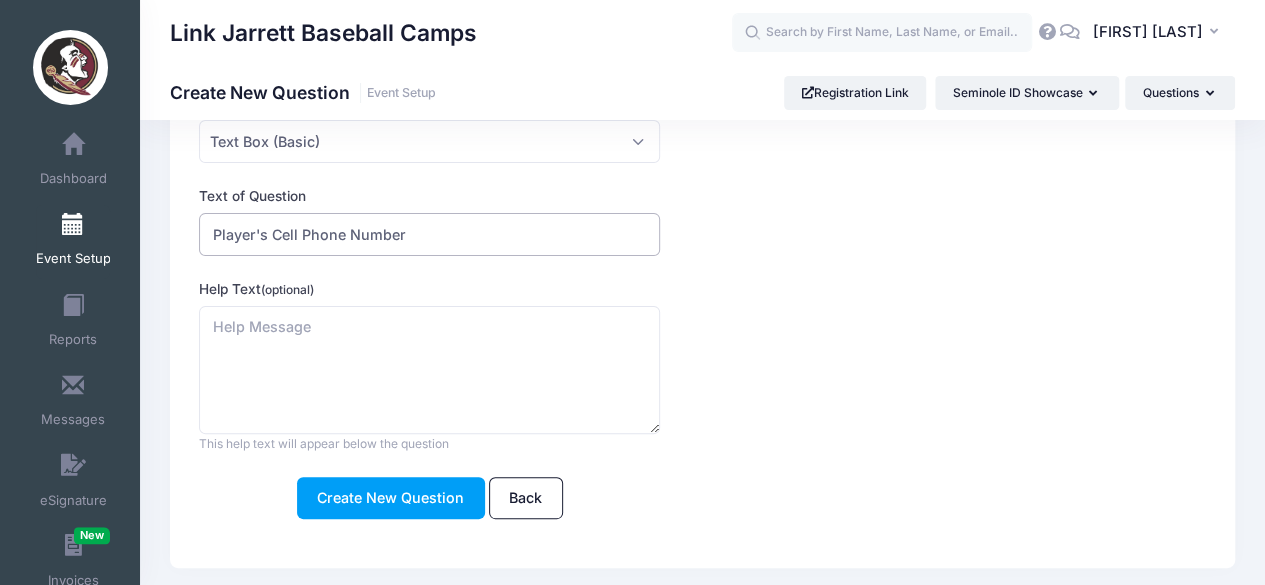 scroll, scrollTop: 100, scrollLeft: 0, axis: vertical 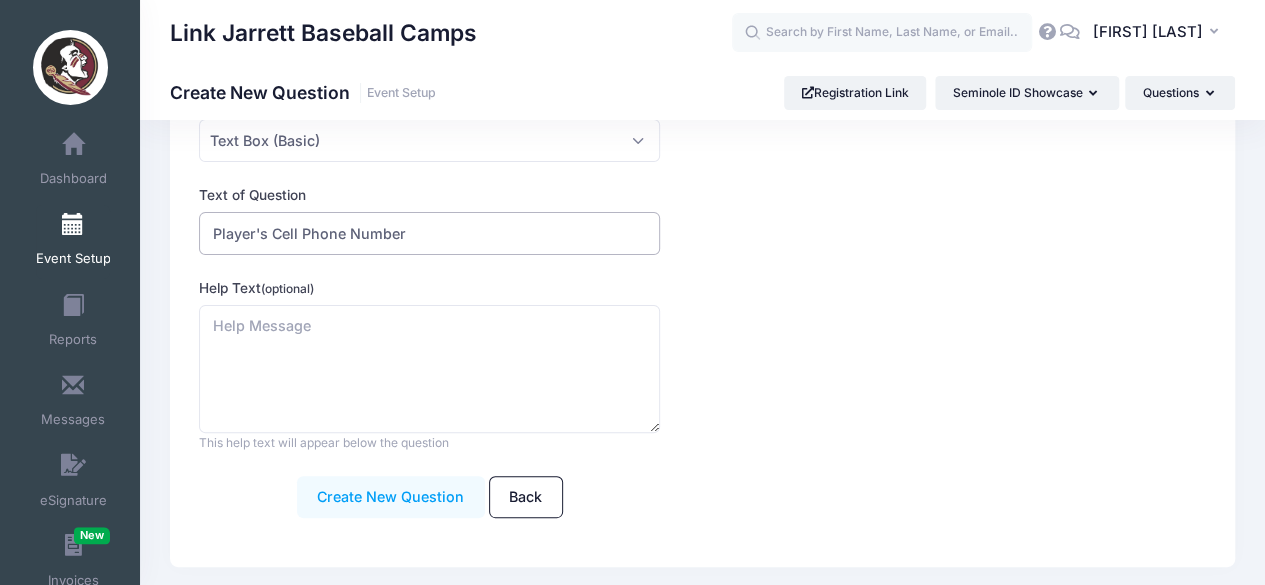 type on "Player's Cell Phone Number" 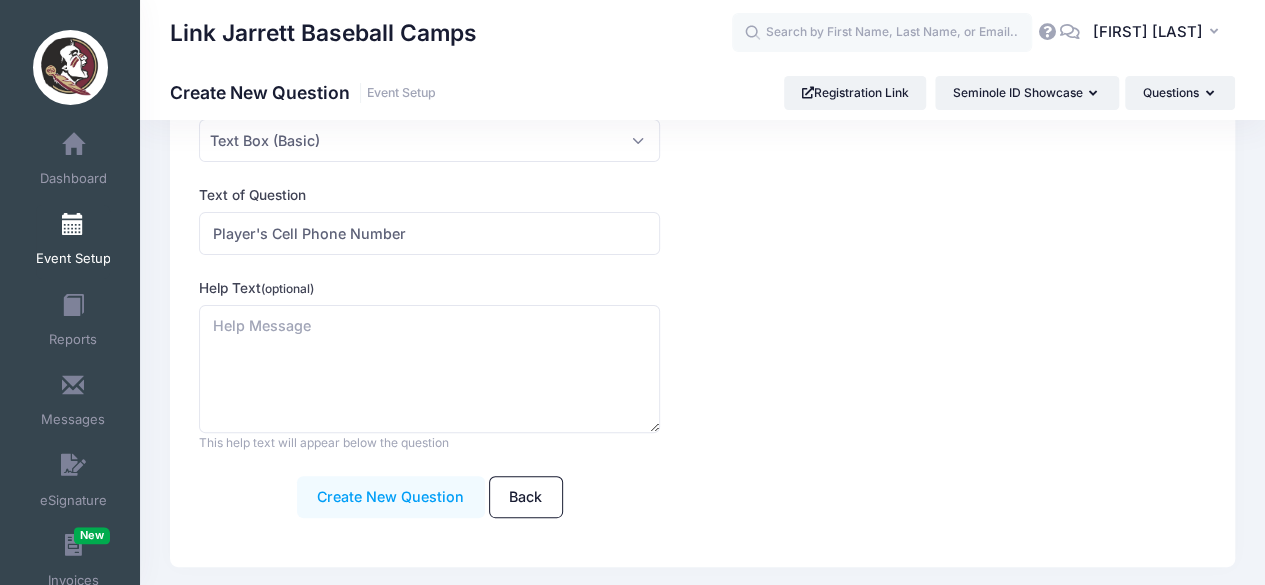 click on "Create New Question" at bounding box center (391, 497) 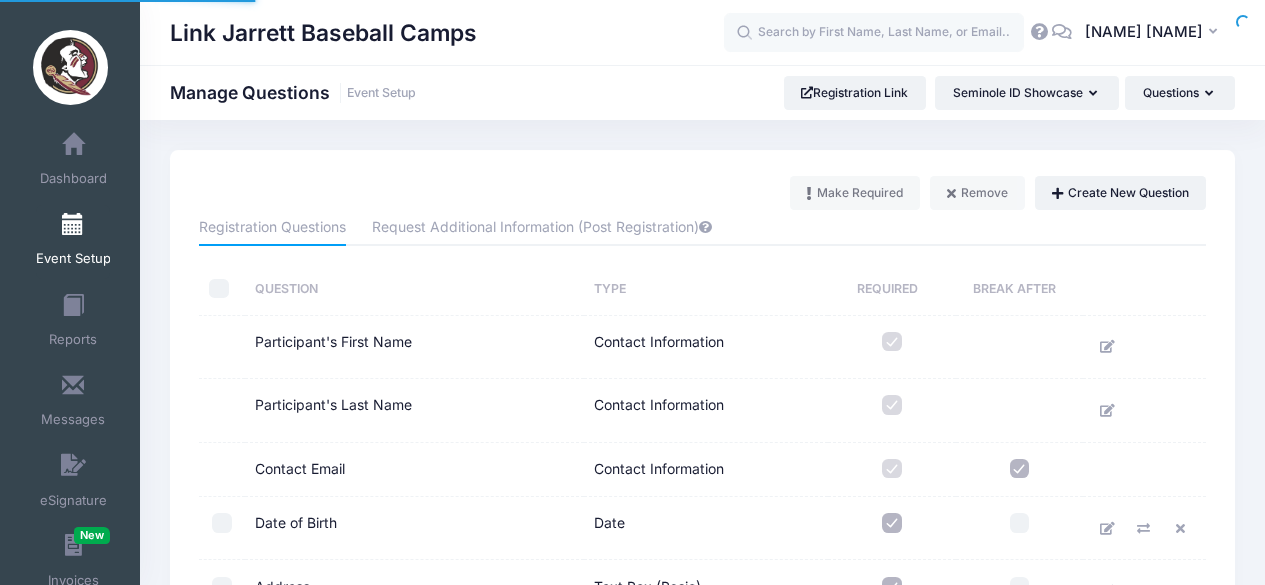 scroll, scrollTop: 0, scrollLeft: 0, axis: both 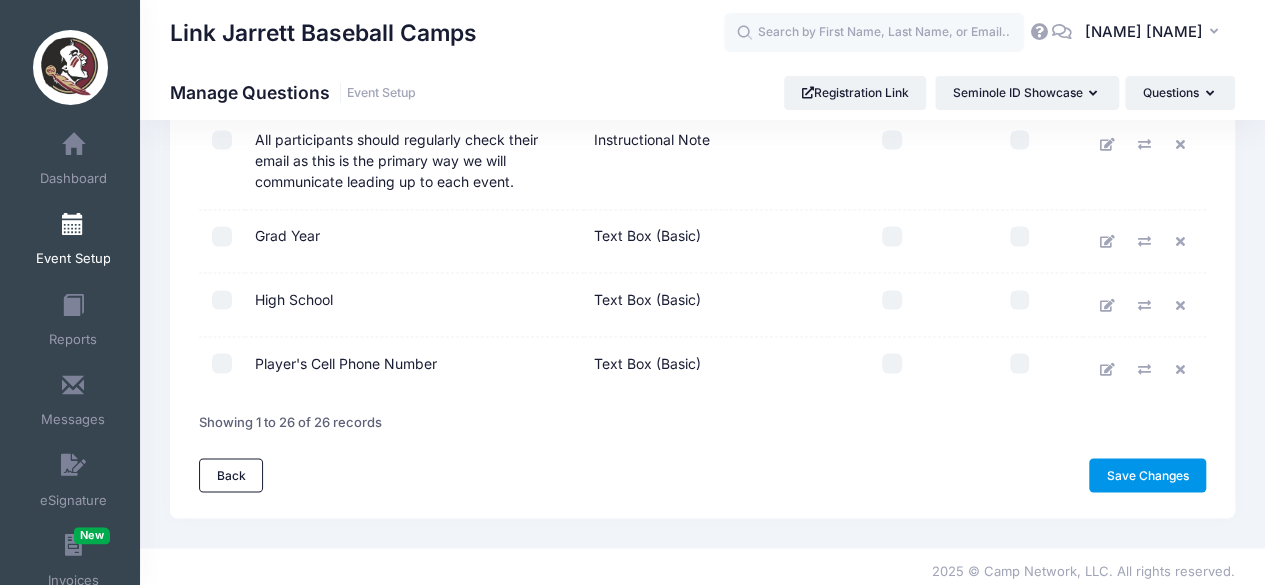 click on "Save Changes" at bounding box center (1147, 475) 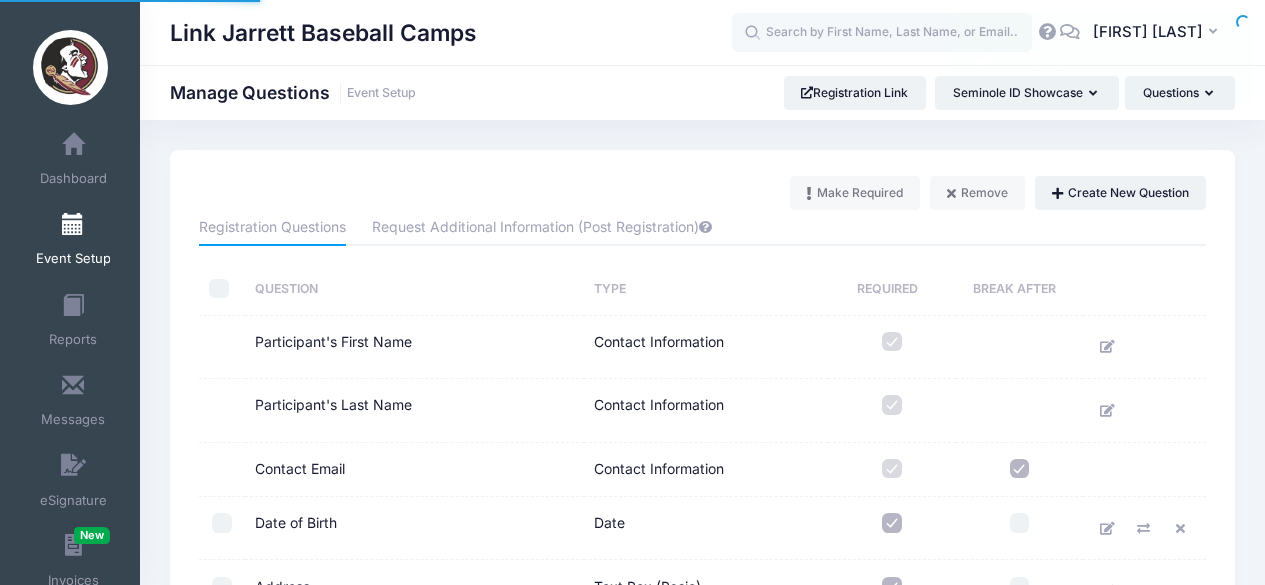 scroll, scrollTop: 0, scrollLeft: 0, axis: both 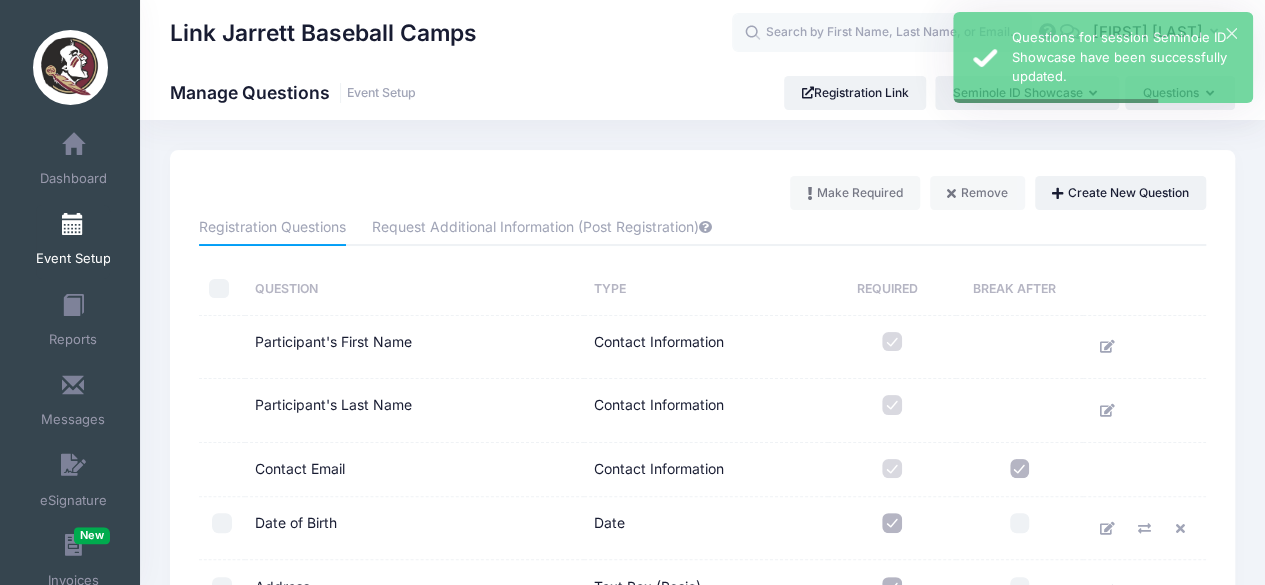 click on "Event Setup" at bounding box center [73, 242] 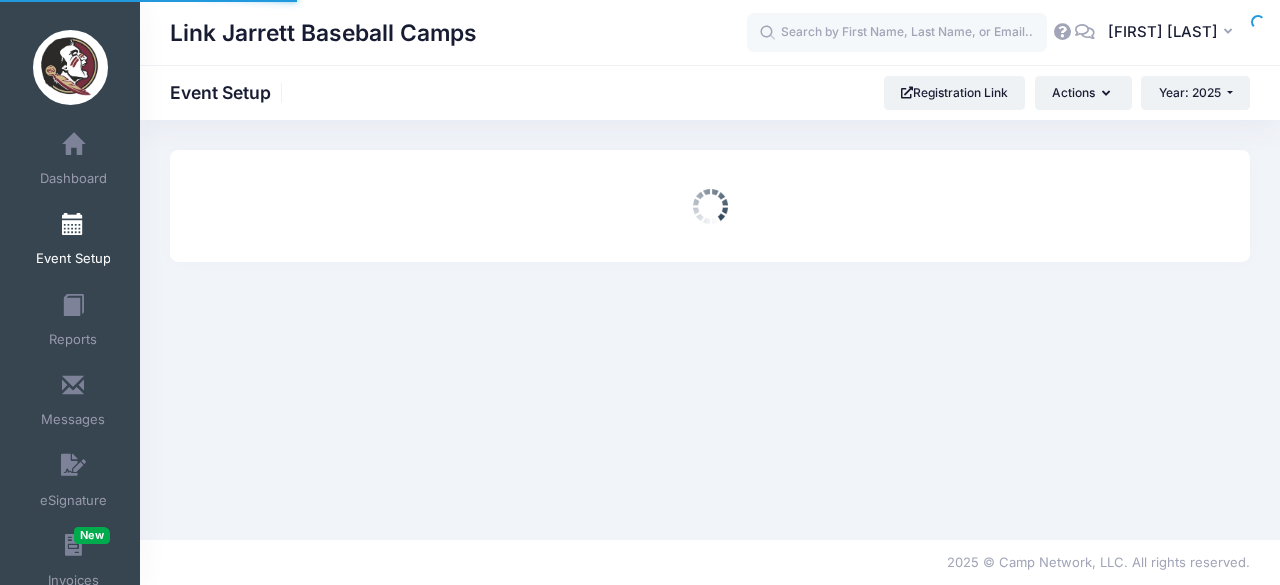 scroll, scrollTop: 0, scrollLeft: 0, axis: both 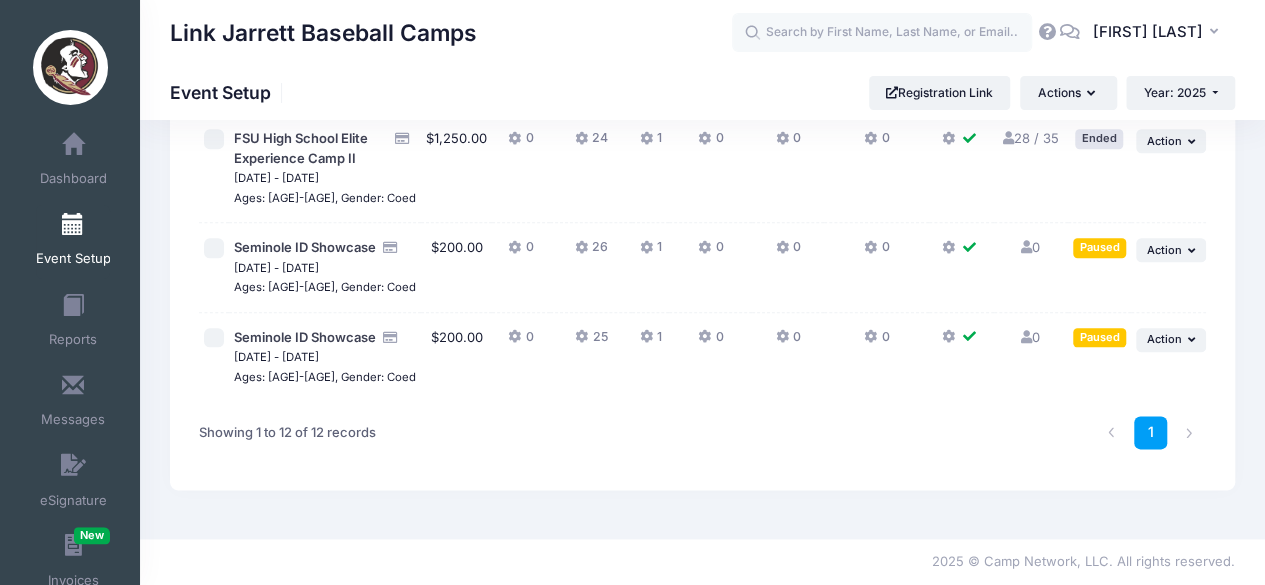 click on "25" at bounding box center (591, 342) 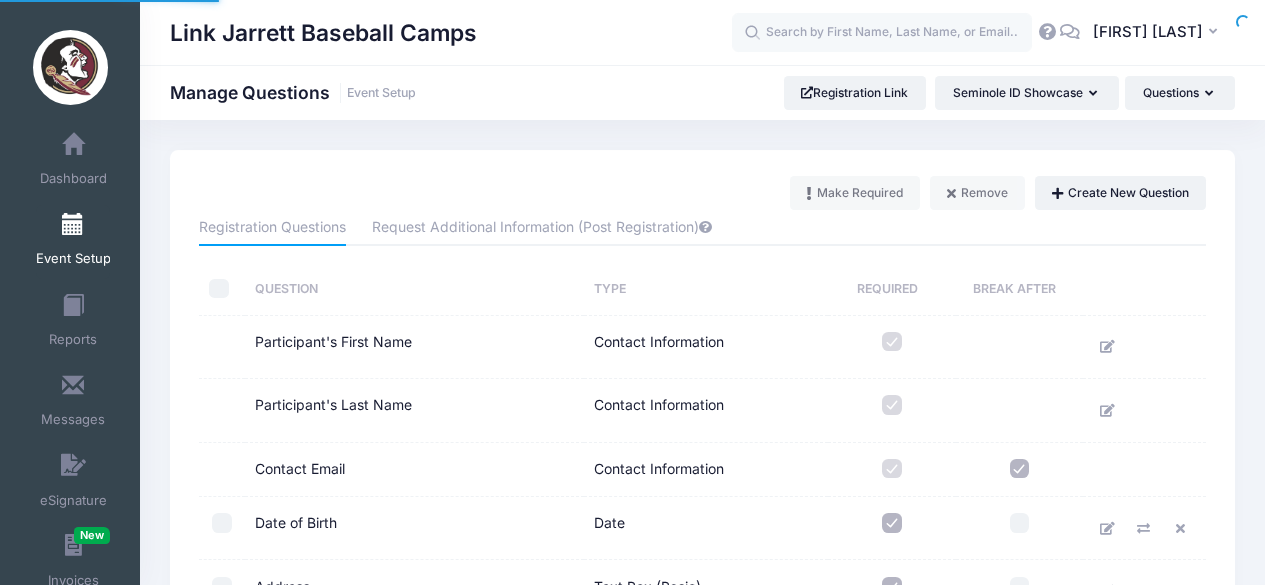 scroll, scrollTop: 0, scrollLeft: 0, axis: both 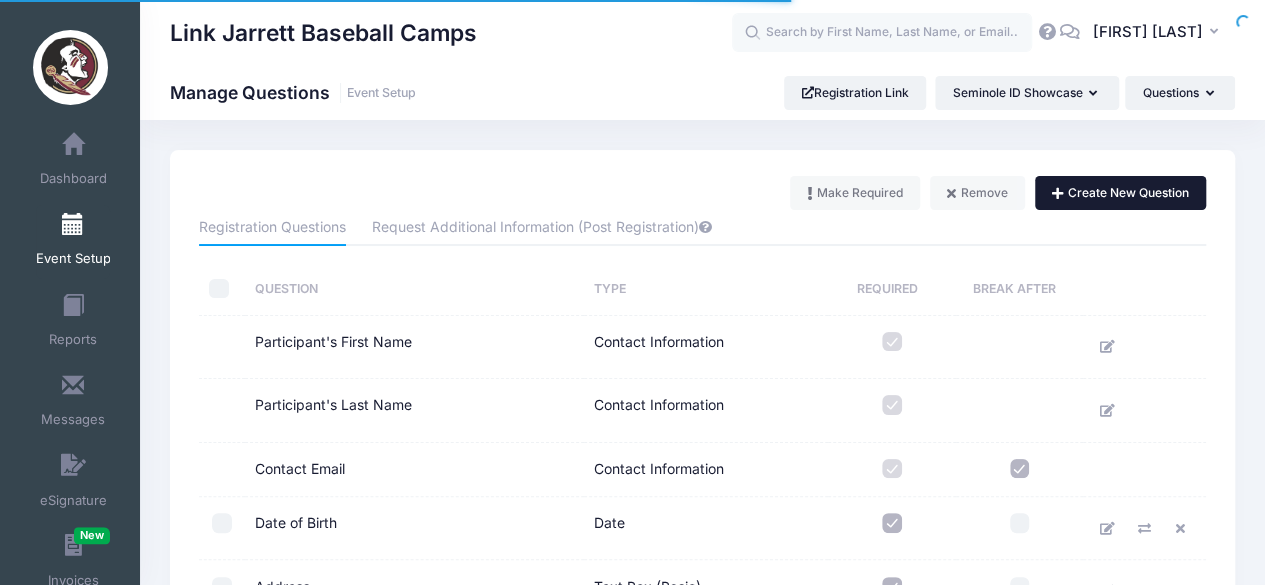 click on "Create New Question" at bounding box center [1120, 193] 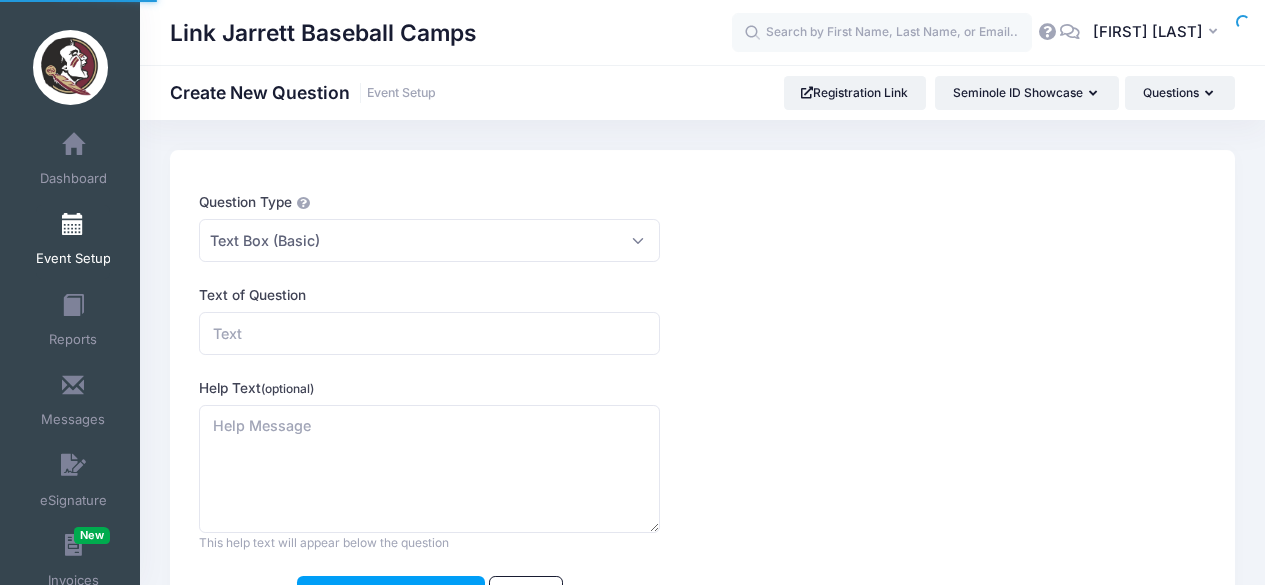 scroll, scrollTop: 0, scrollLeft: 0, axis: both 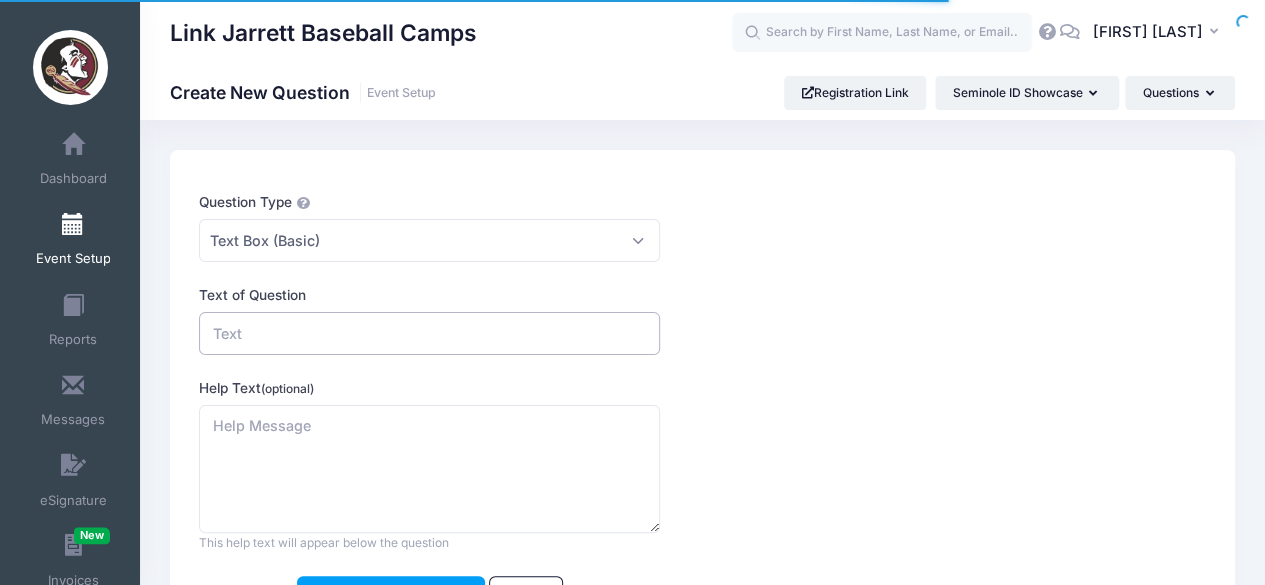 click on "Text of Question" at bounding box center [429, 333] 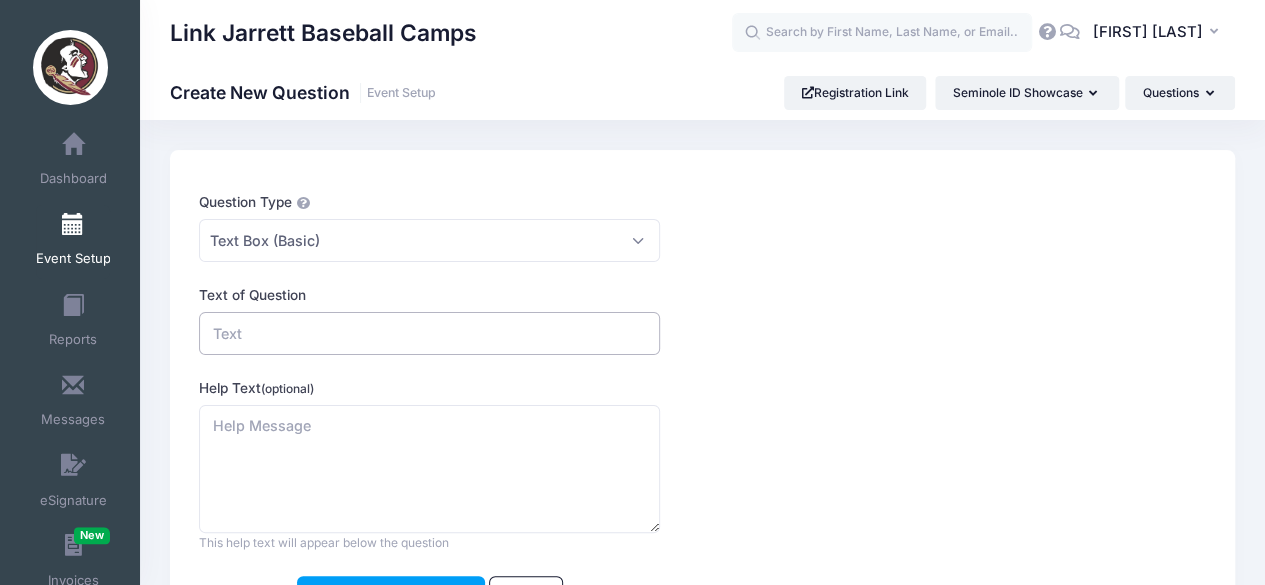 type on "Player's Cell Phone Number" 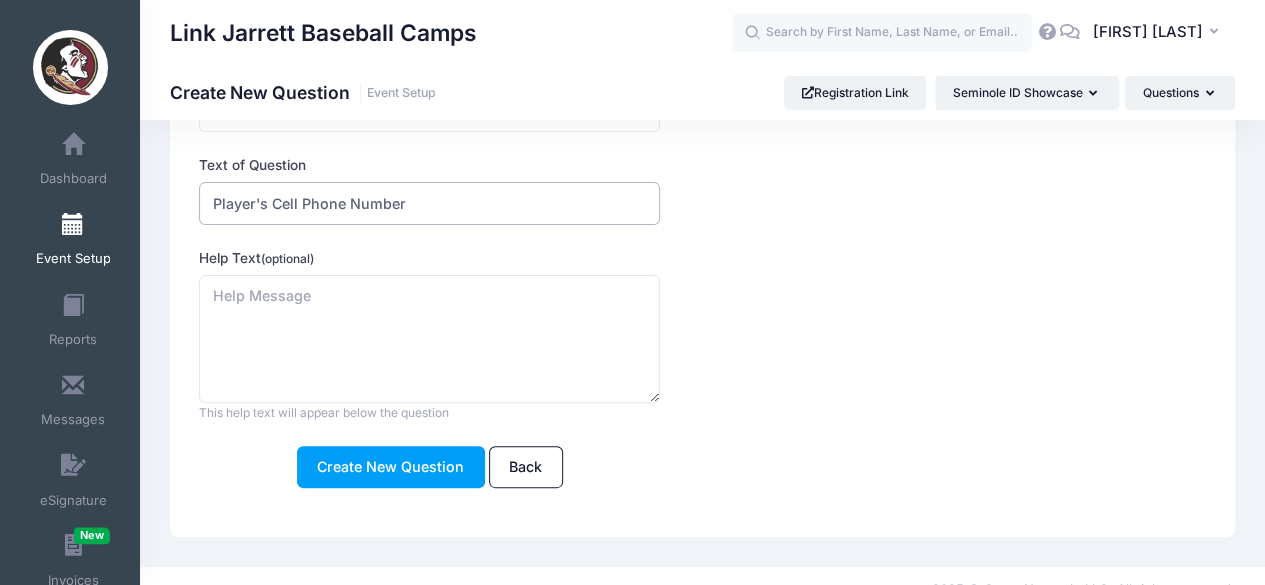 scroll, scrollTop: 138, scrollLeft: 0, axis: vertical 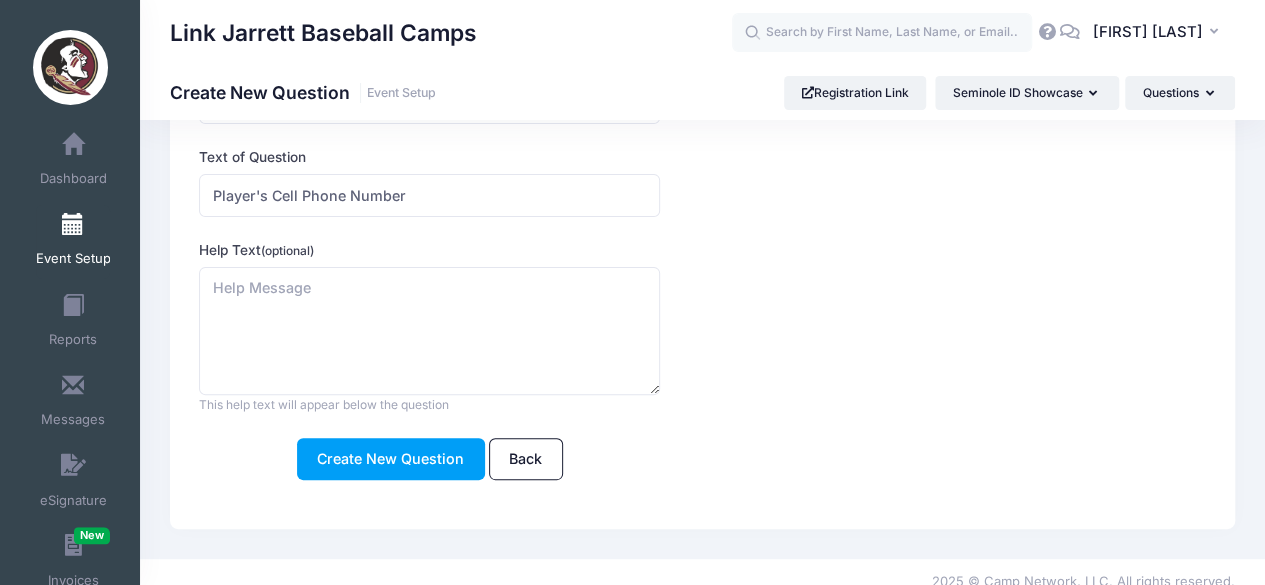 click on "Question Type
Please Select
Checkboxes Country Date Document Upload Dropdown Dropdown (Capacity) Dropdown (Multiple Selection) Email Address Gender Instructional Note Middle Name Phone Postal Code State Text Box (Basic) Text Box (Large) Unknown Waiver Zip Code                          Text Box (Basic)
Once you create the question, you will be prompted to enter the choices.
Text of Question
Player's Cell Phone Number" at bounding box center (660, 278) 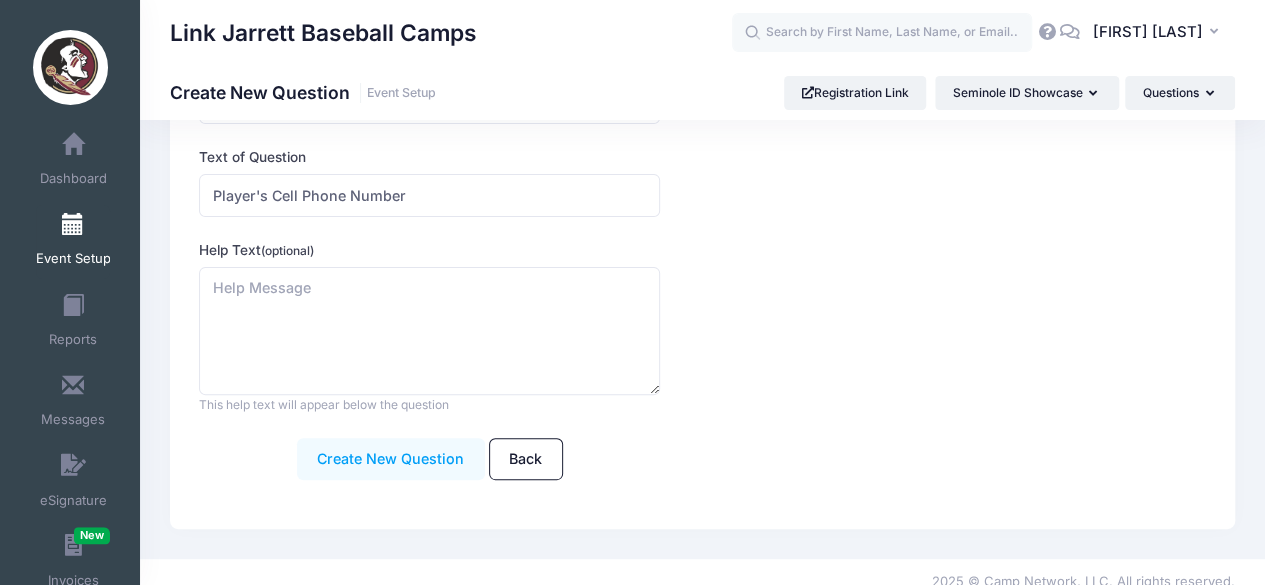 click on "Create New Question" at bounding box center [391, 459] 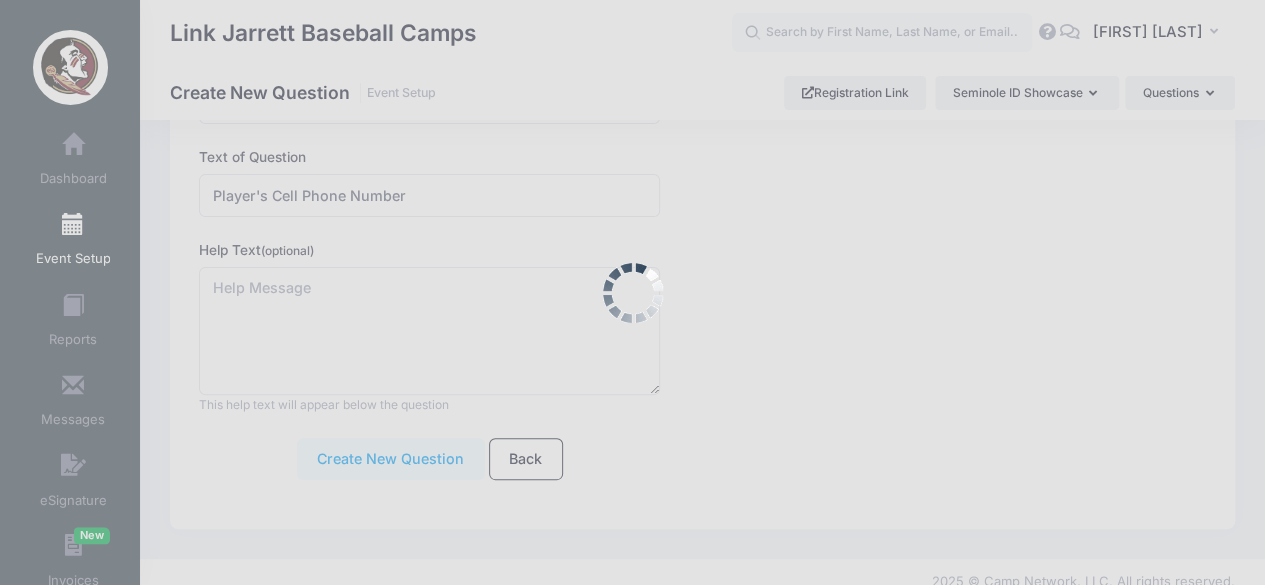 scroll, scrollTop: 0, scrollLeft: 0, axis: both 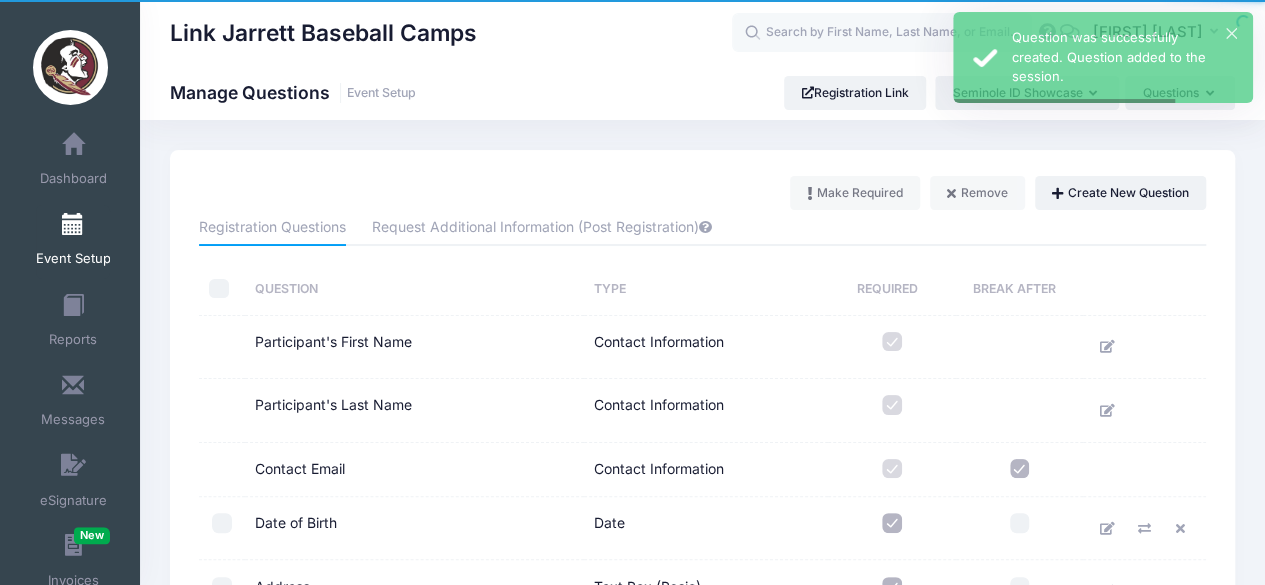 click on "Event Setup" at bounding box center (73, 259) 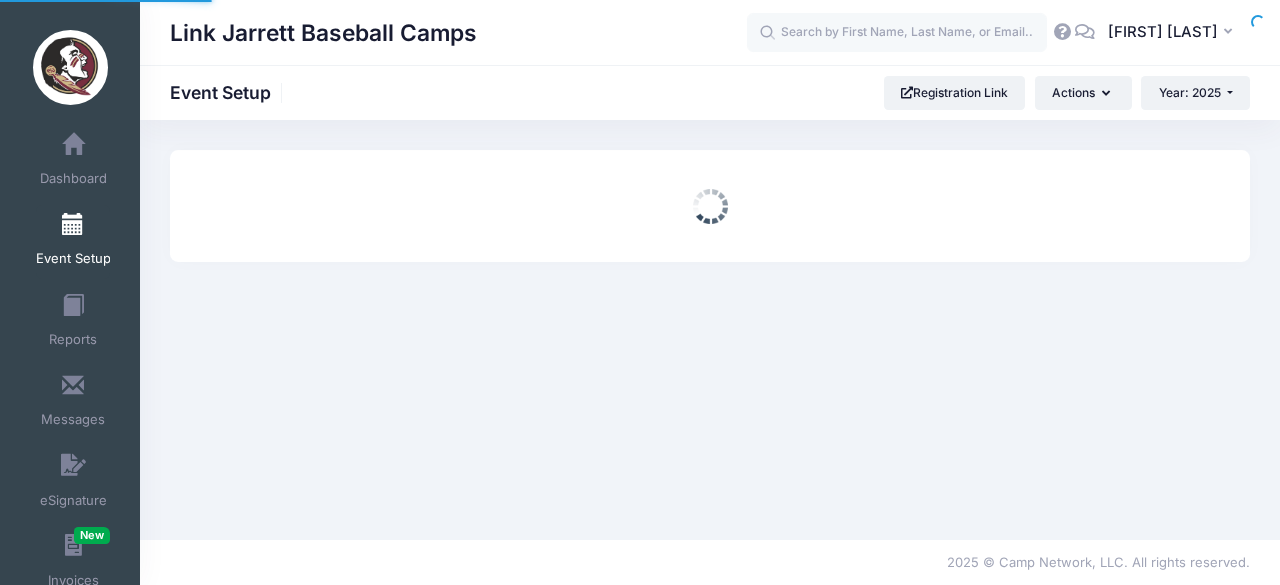 scroll, scrollTop: 0, scrollLeft: 0, axis: both 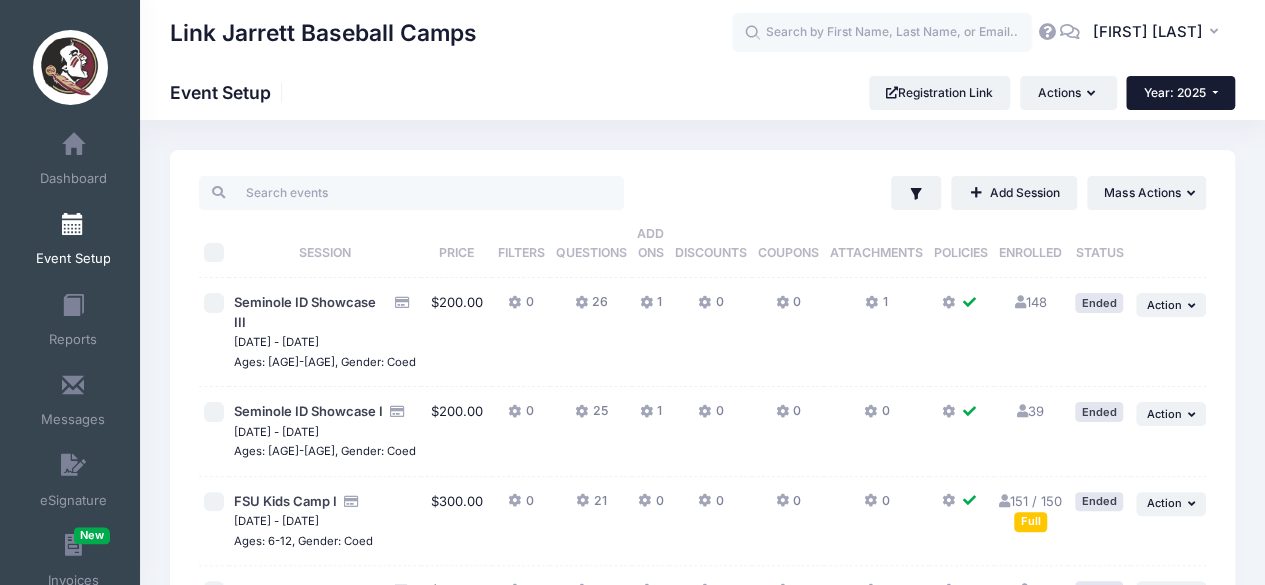 click on "Year: 2025" at bounding box center (1175, 92) 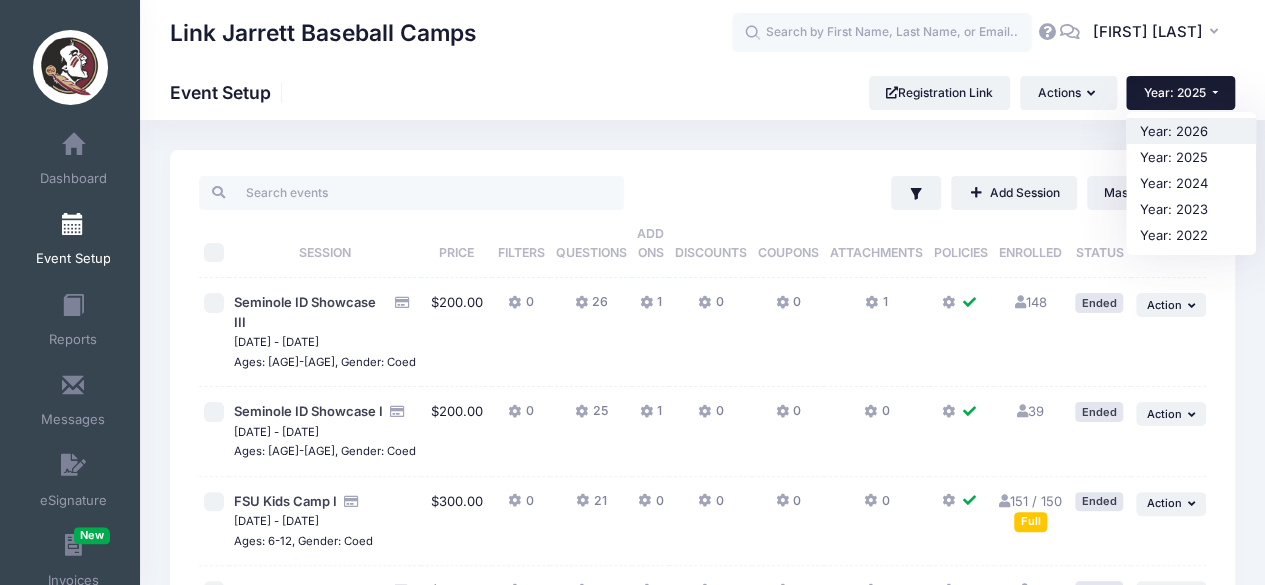 click on "Year: 2026" at bounding box center [1191, 131] 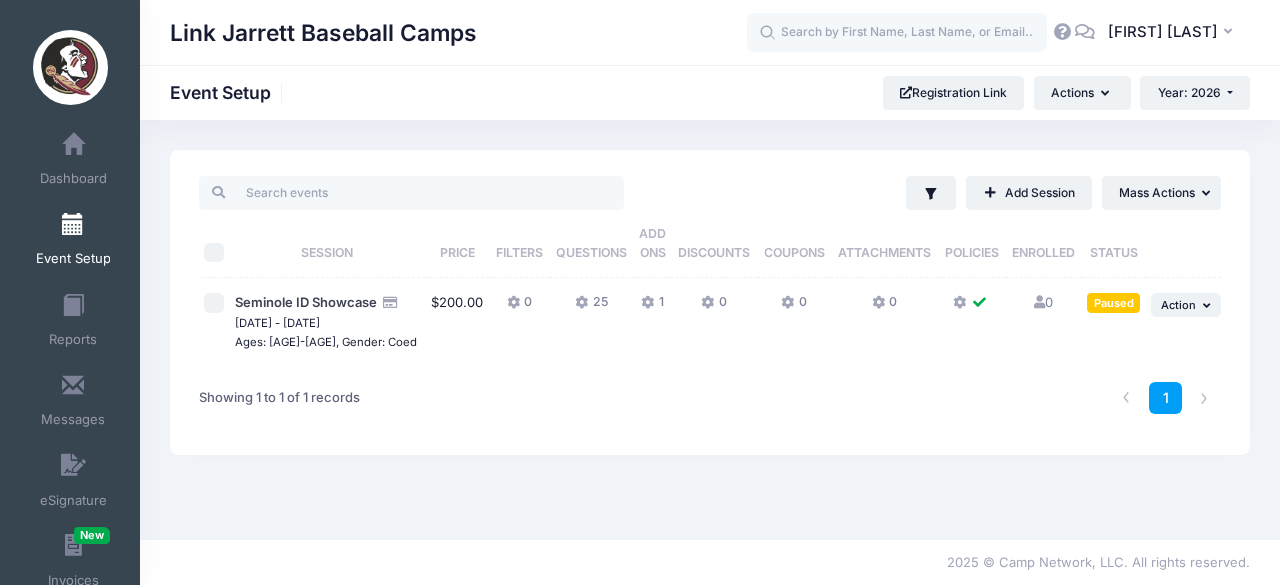 click on "25" at bounding box center (591, 307) 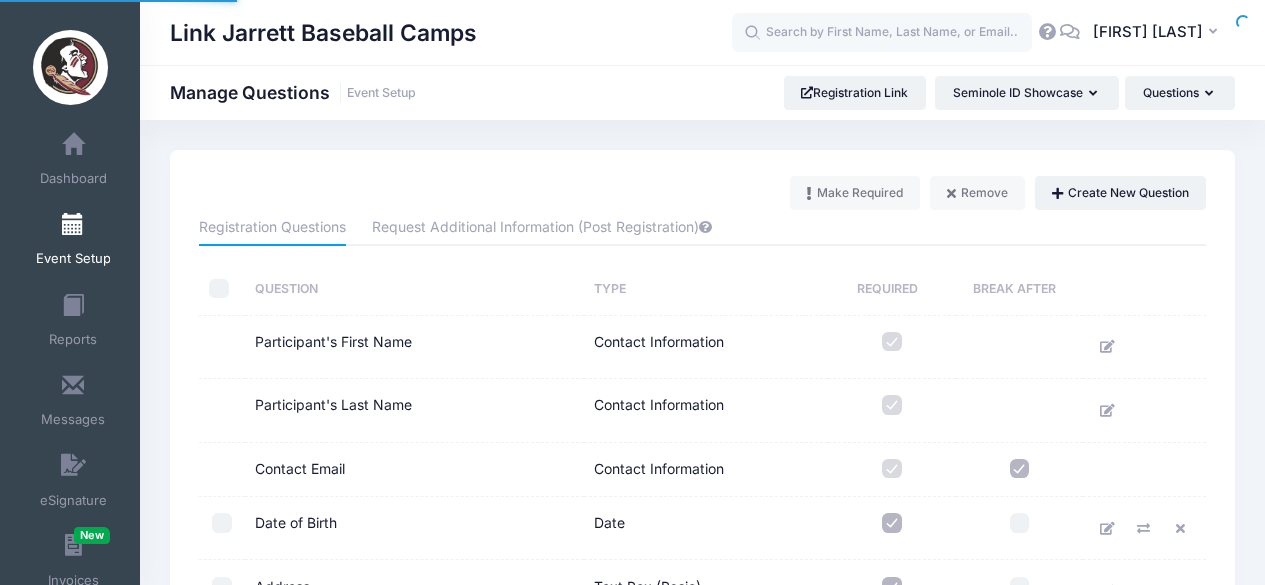 scroll, scrollTop: 0, scrollLeft: 0, axis: both 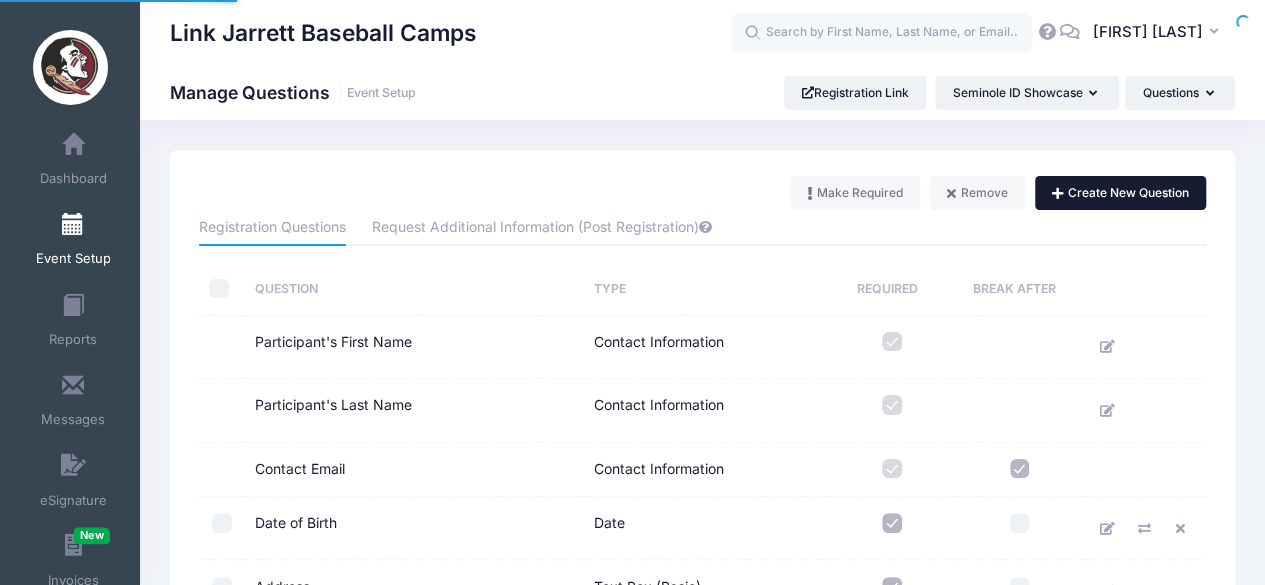 click on "Create New Question" at bounding box center [1120, 193] 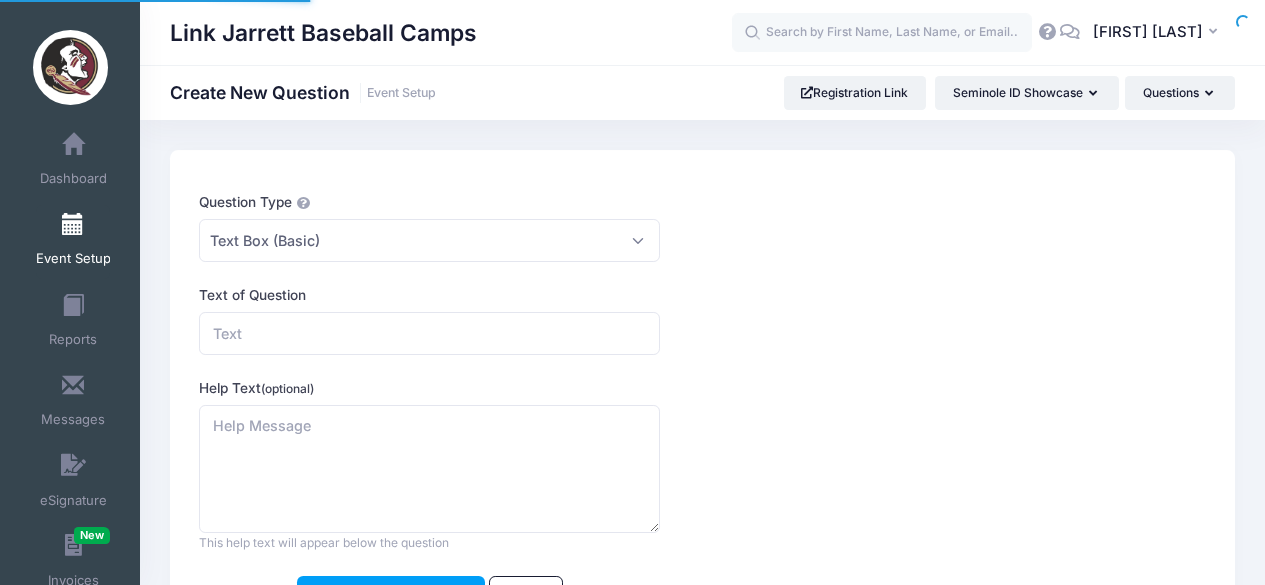 scroll, scrollTop: 0, scrollLeft: 0, axis: both 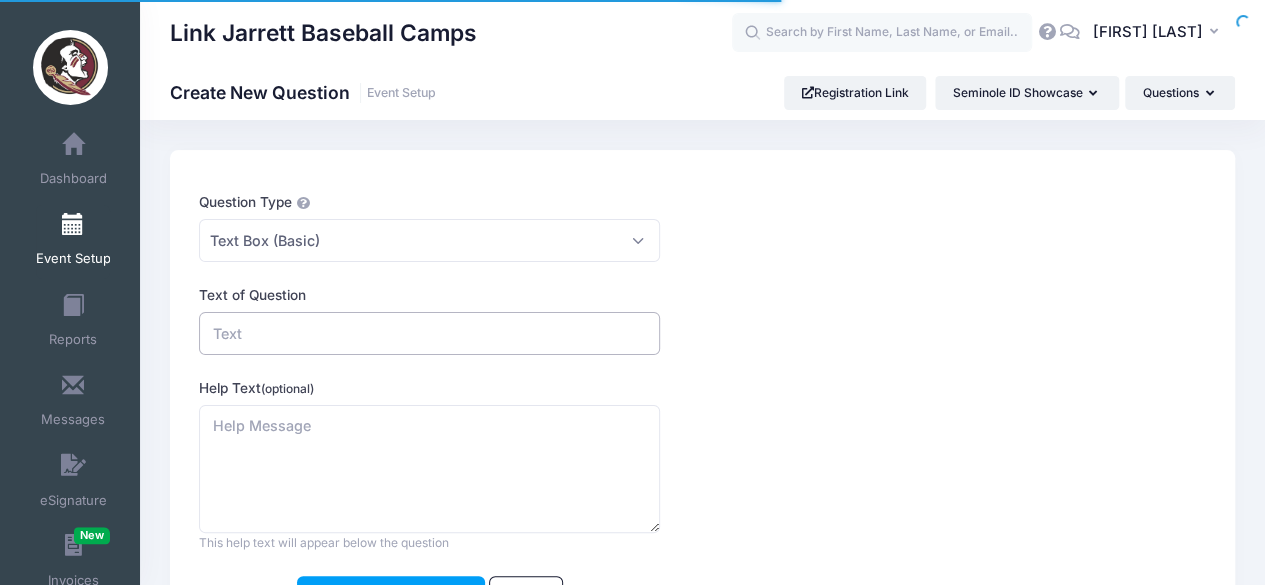 click on "Text of Question" at bounding box center [429, 333] 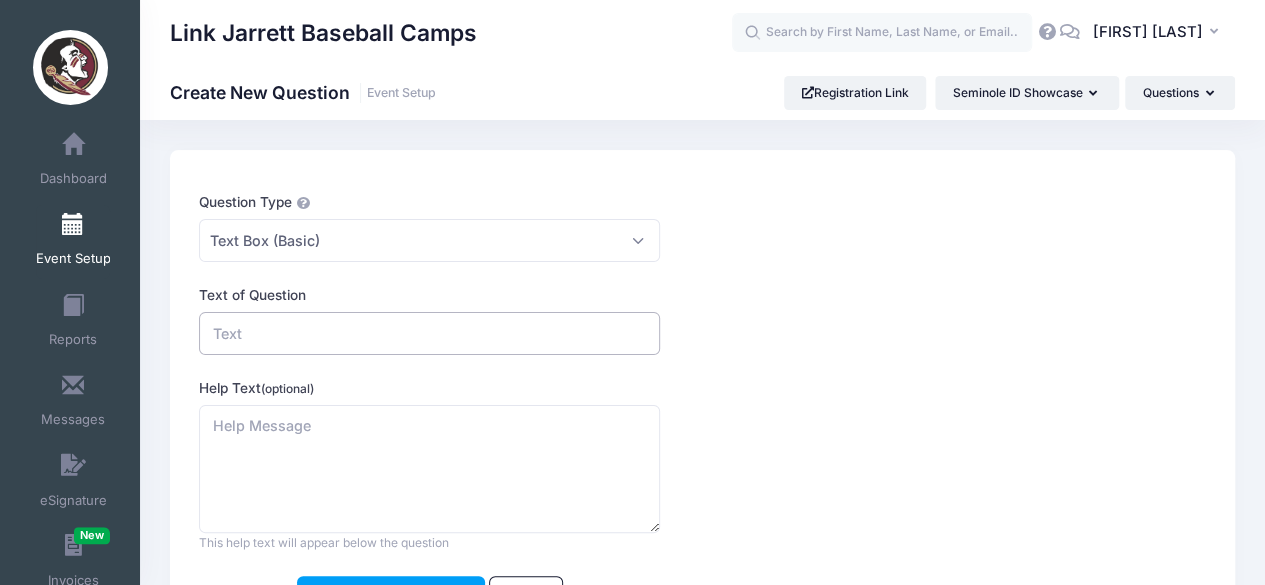 type on "Player's Cell Phone Number" 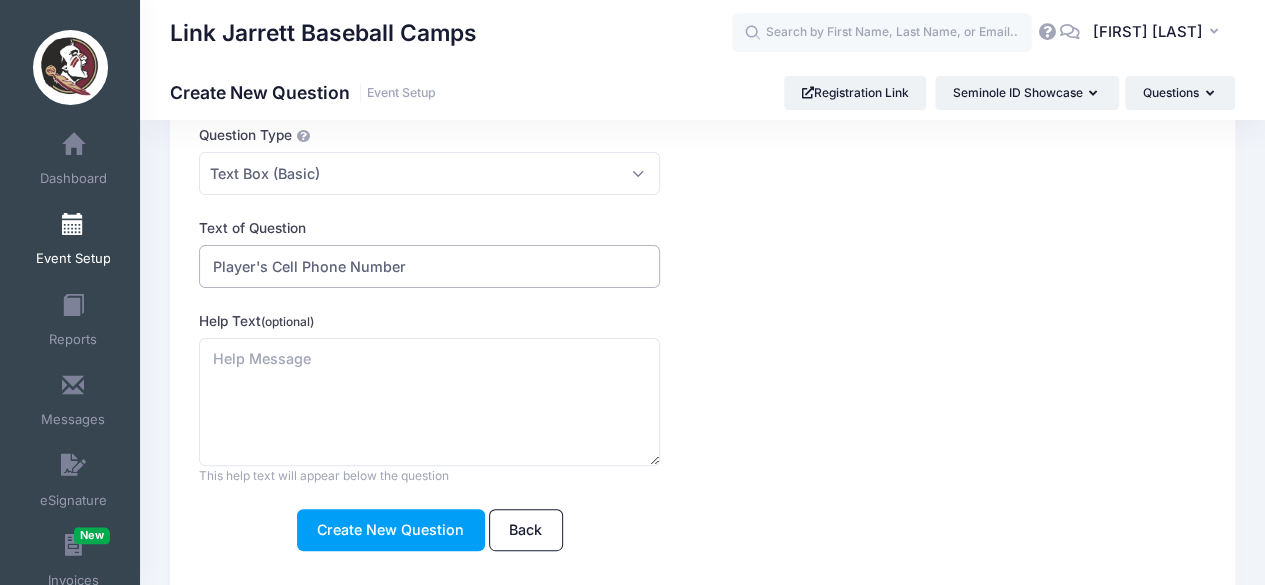 scroll, scrollTop: 68, scrollLeft: 0, axis: vertical 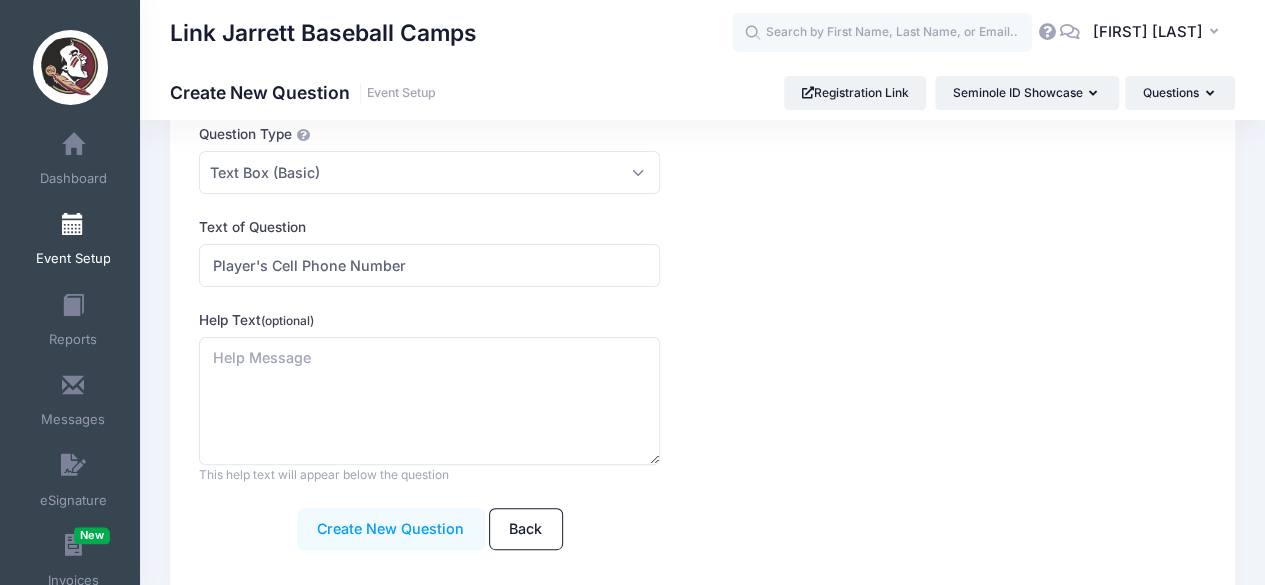 click on "Create New Question" at bounding box center (391, 529) 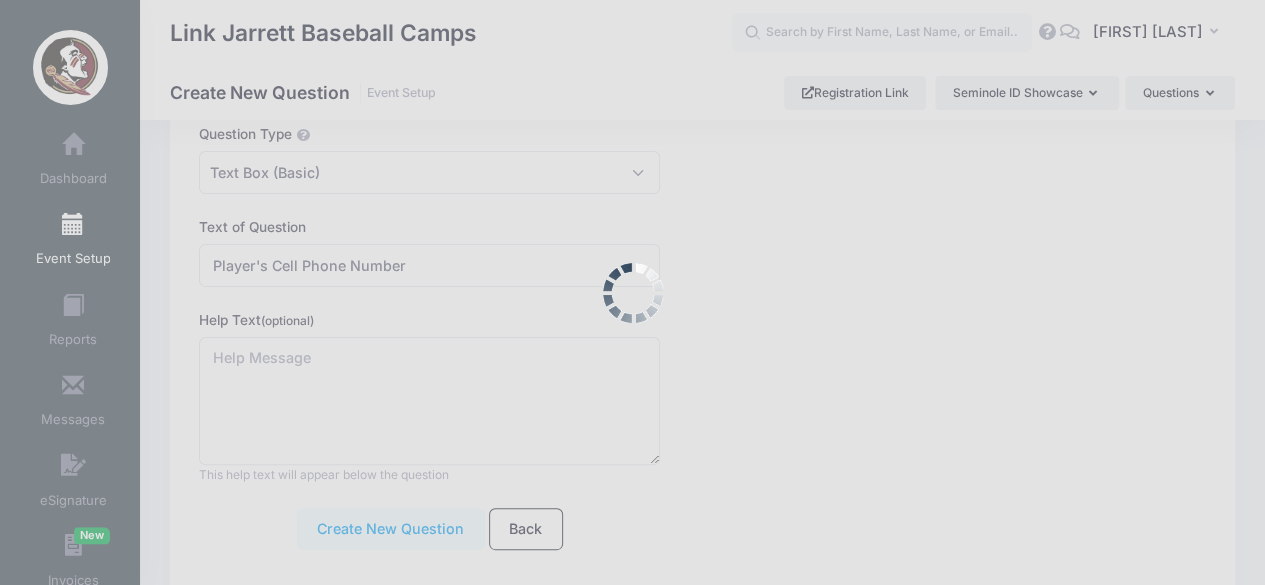 scroll, scrollTop: 0, scrollLeft: 0, axis: both 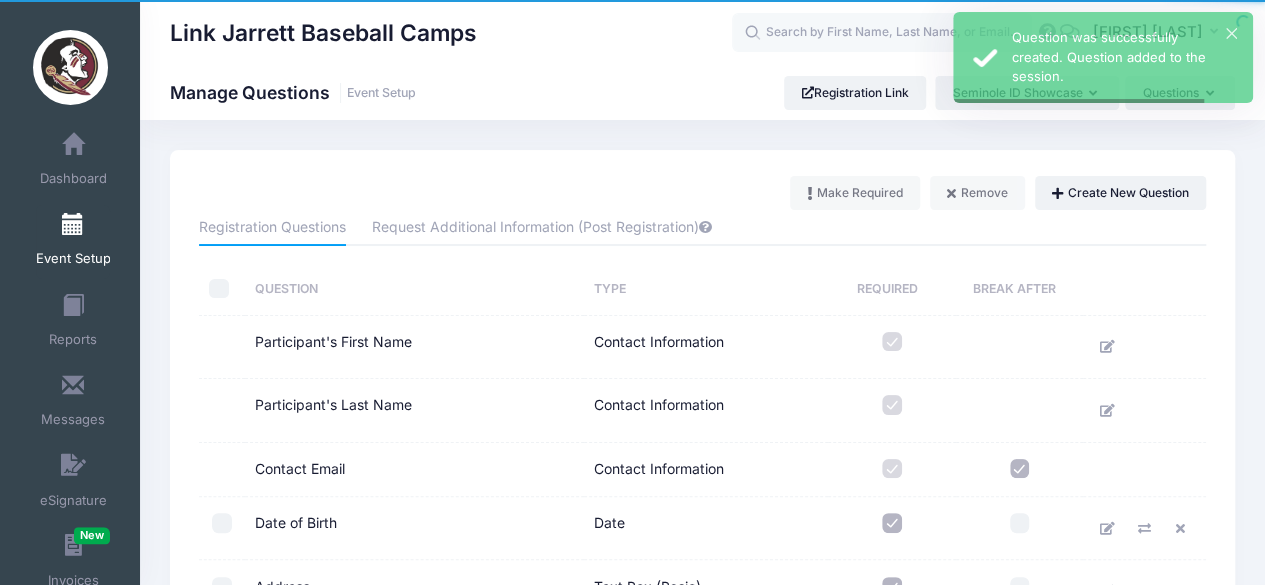 click on "Event Setup" at bounding box center (73, 259) 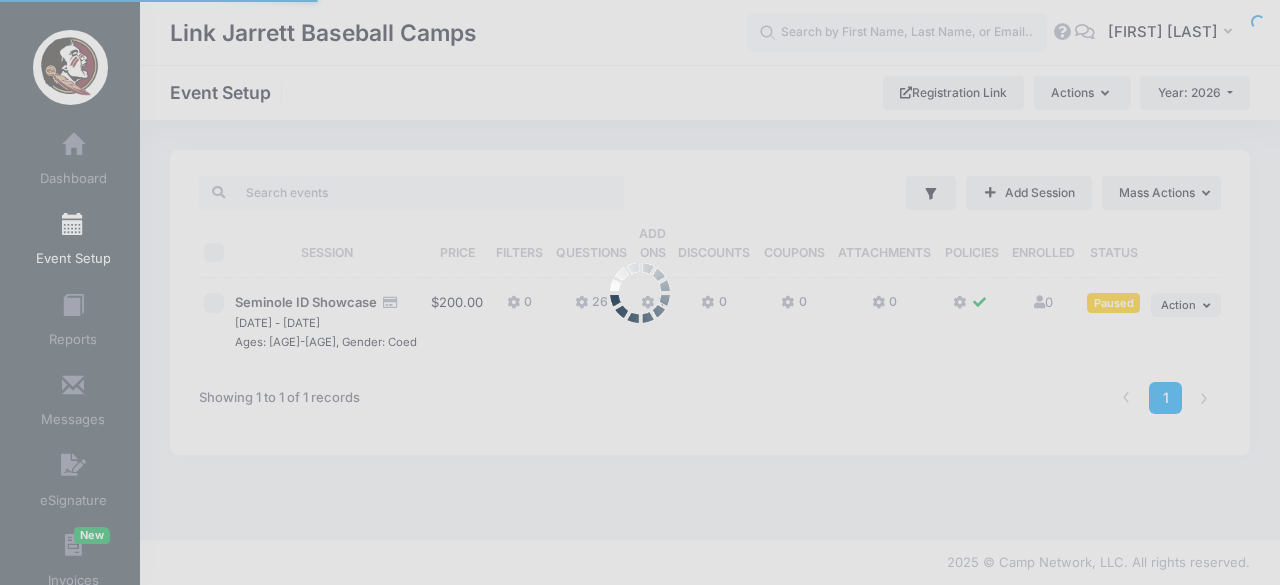 scroll, scrollTop: 0, scrollLeft: 0, axis: both 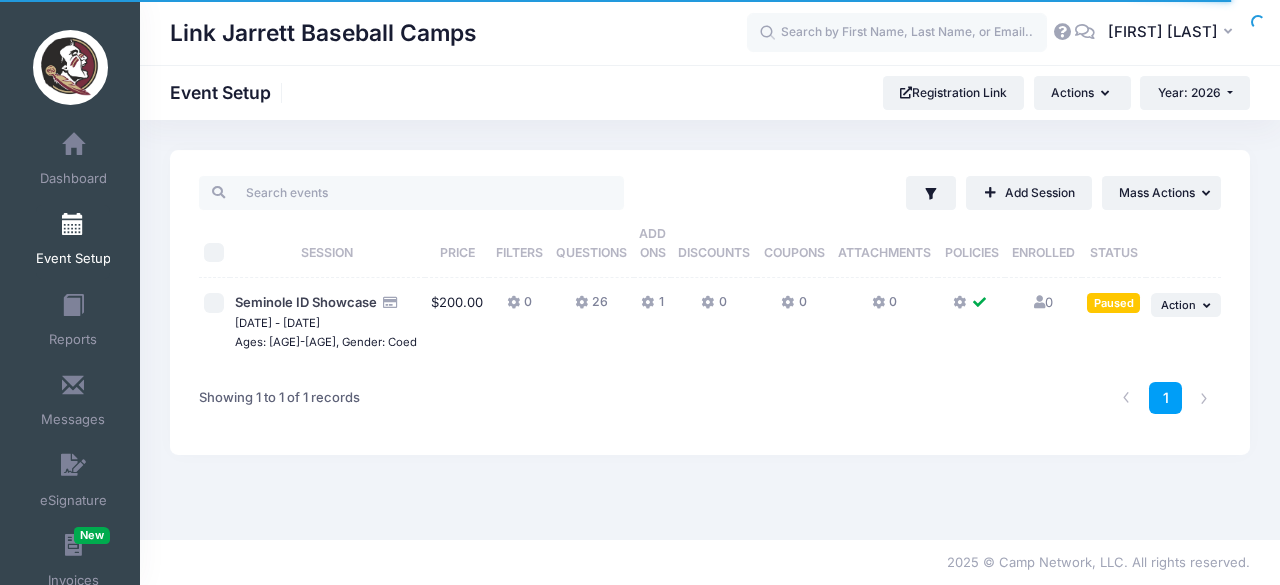 drag, startPoint x: 764, startPoint y: 234, endPoint x: 676, endPoint y: 349, distance: 144.80676 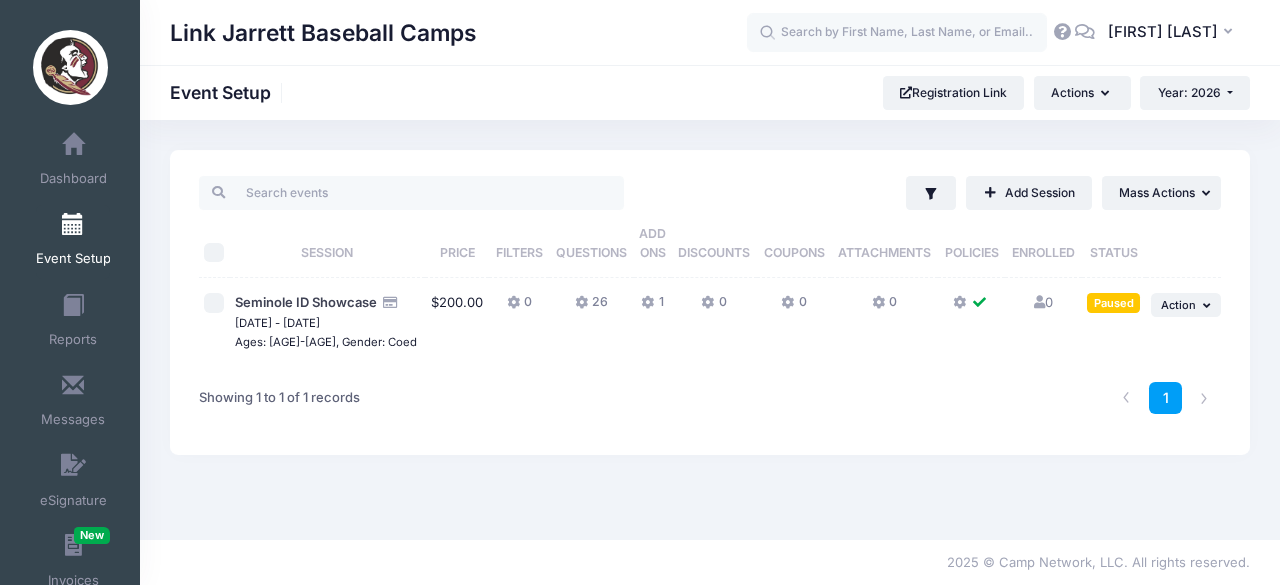 drag, startPoint x: 676, startPoint y: 349, endPoint x: 479, endPoint y: 56, distance: 353.0694 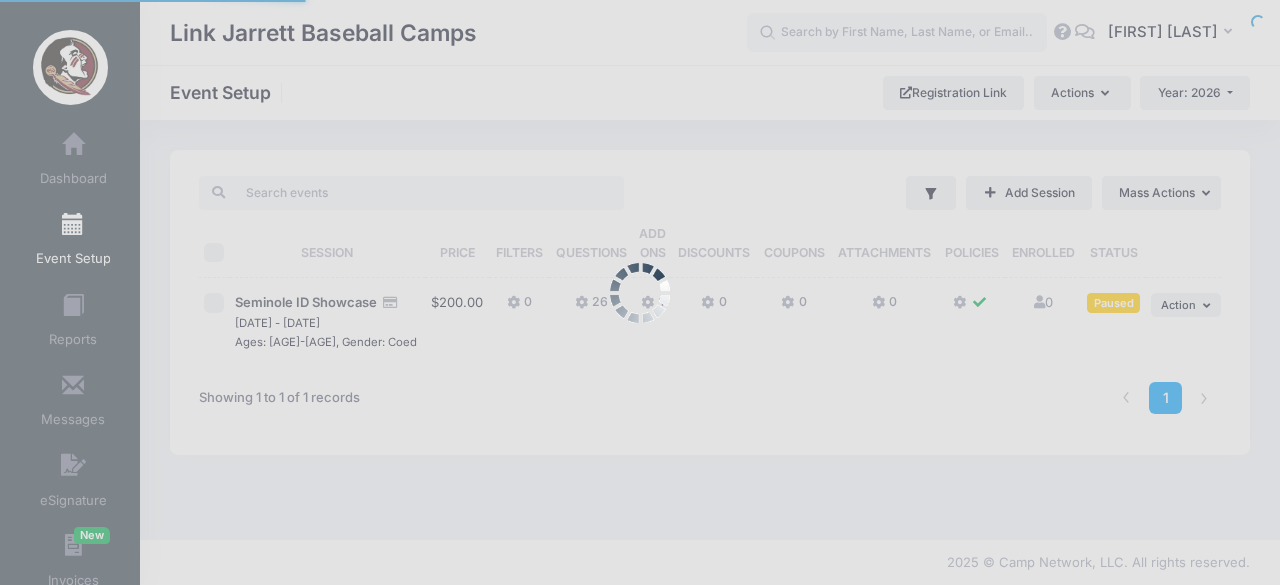 scroll, scrollTop: 0, scrollLeft: 0, axis: both 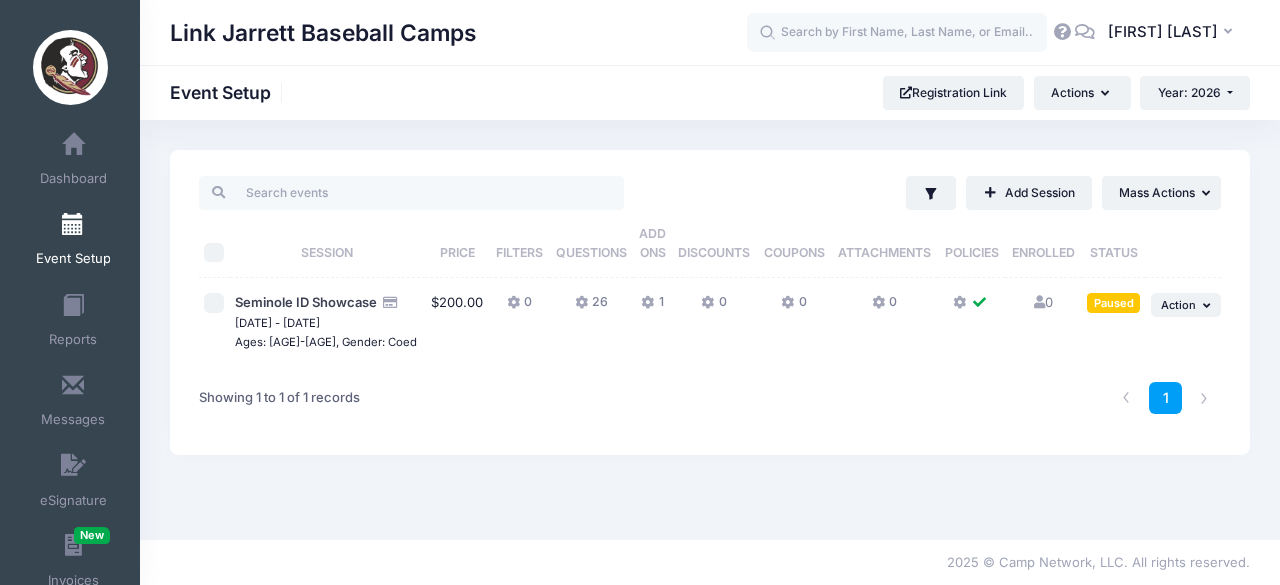 click at bounding box center (73, 225) 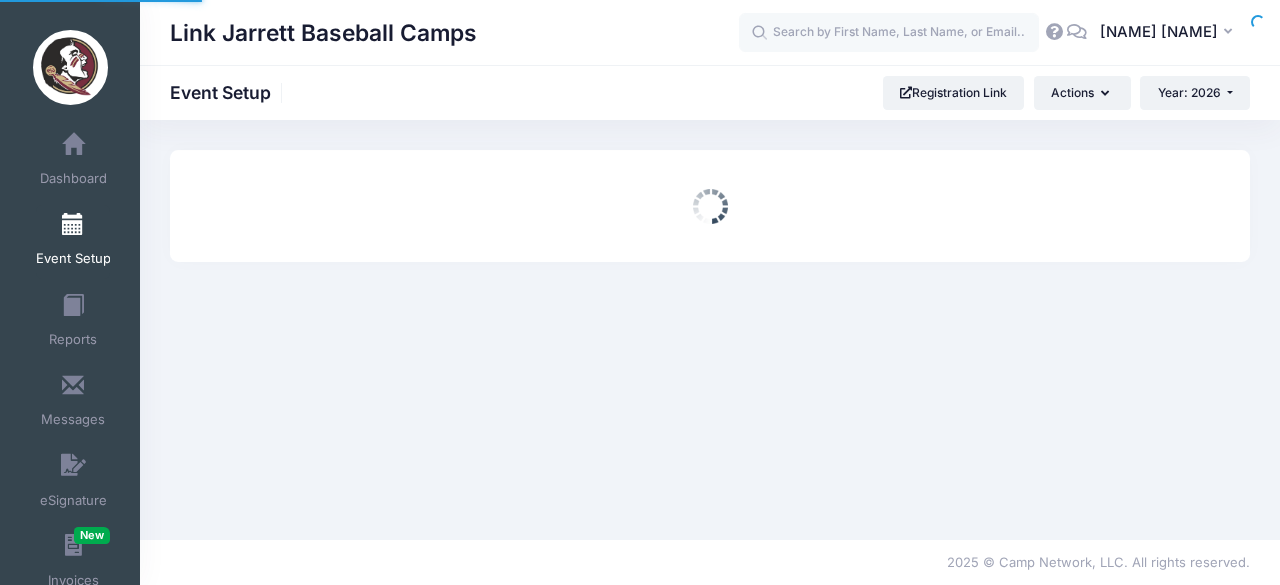scroll, scrollTop: 0, scrollLeft: 0, axis: both 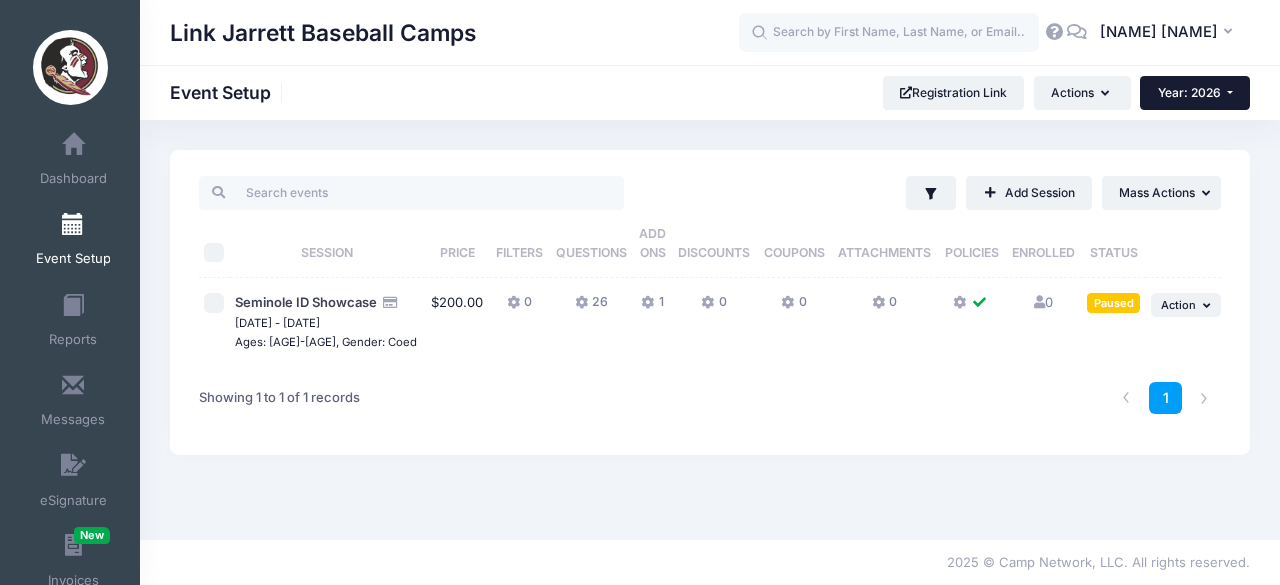 click on "Year: 2026" at bounding box center (1189, 92) 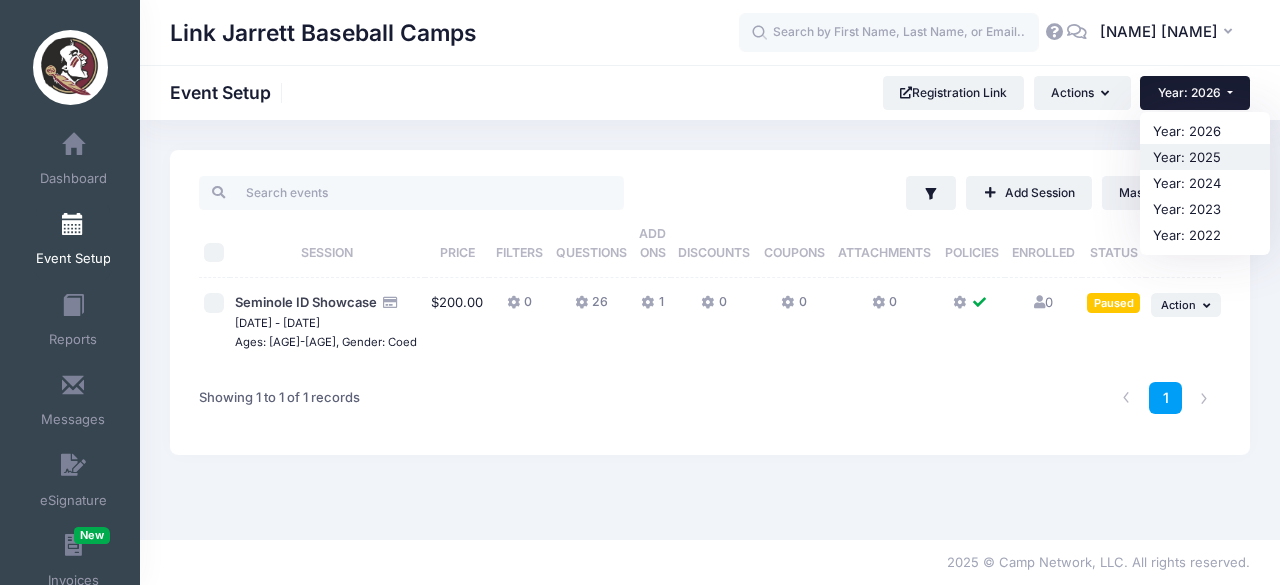click on "Year: 2025" at bounding box center [1205, 157] 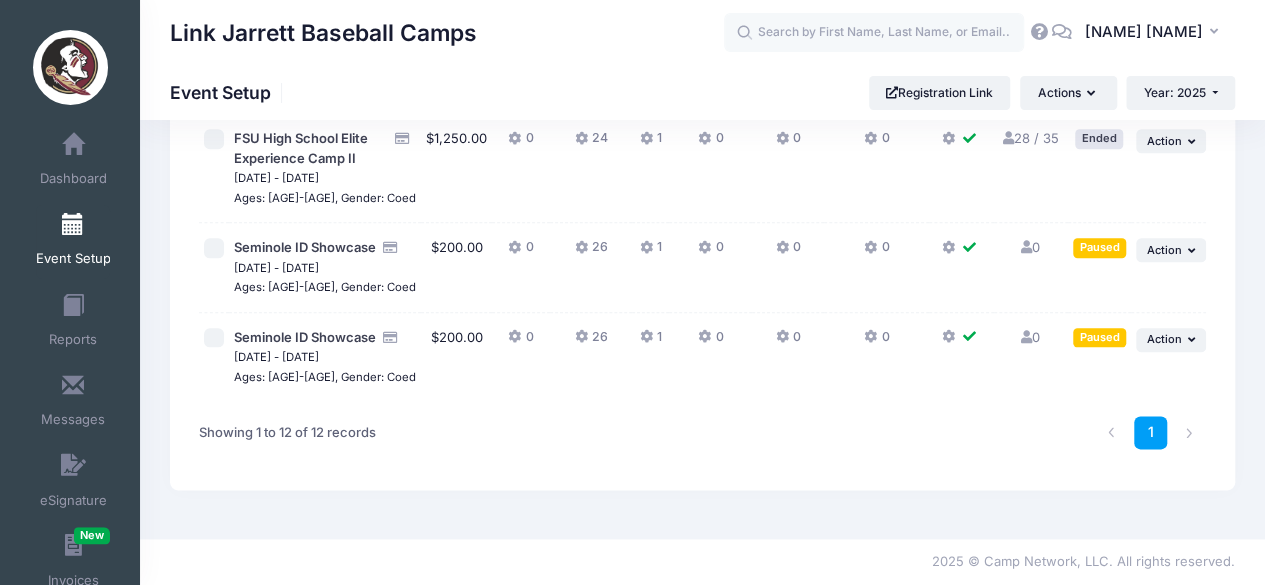 scroll, scrollTop: 1088, scrollLeft: 0, axis: vertical 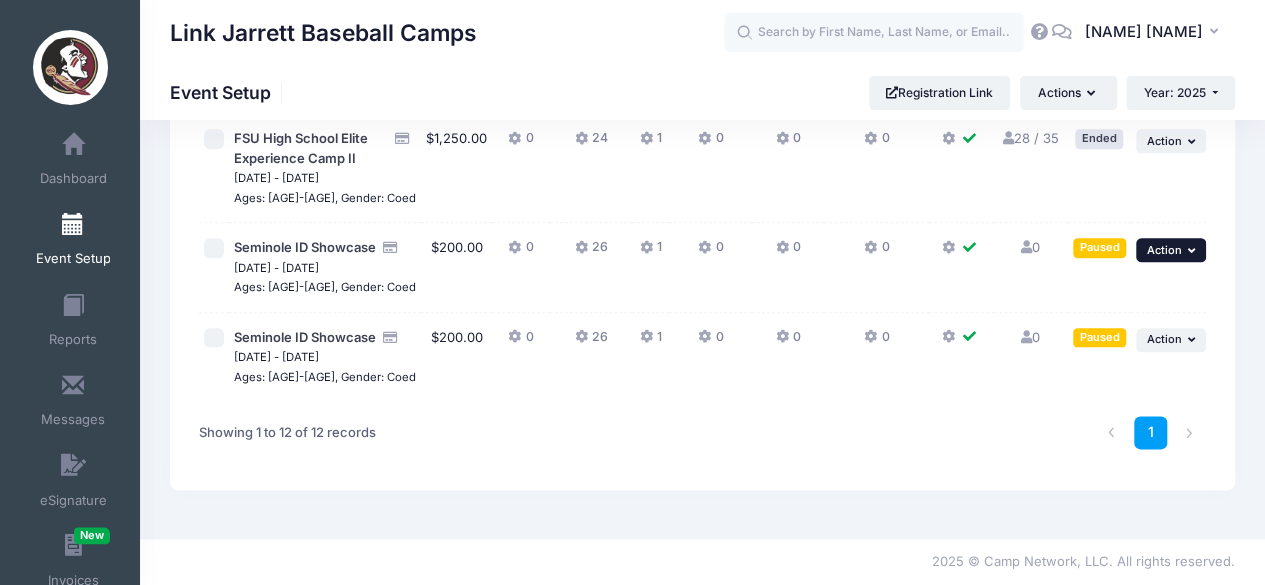 click at bounding box center [1194, 250] 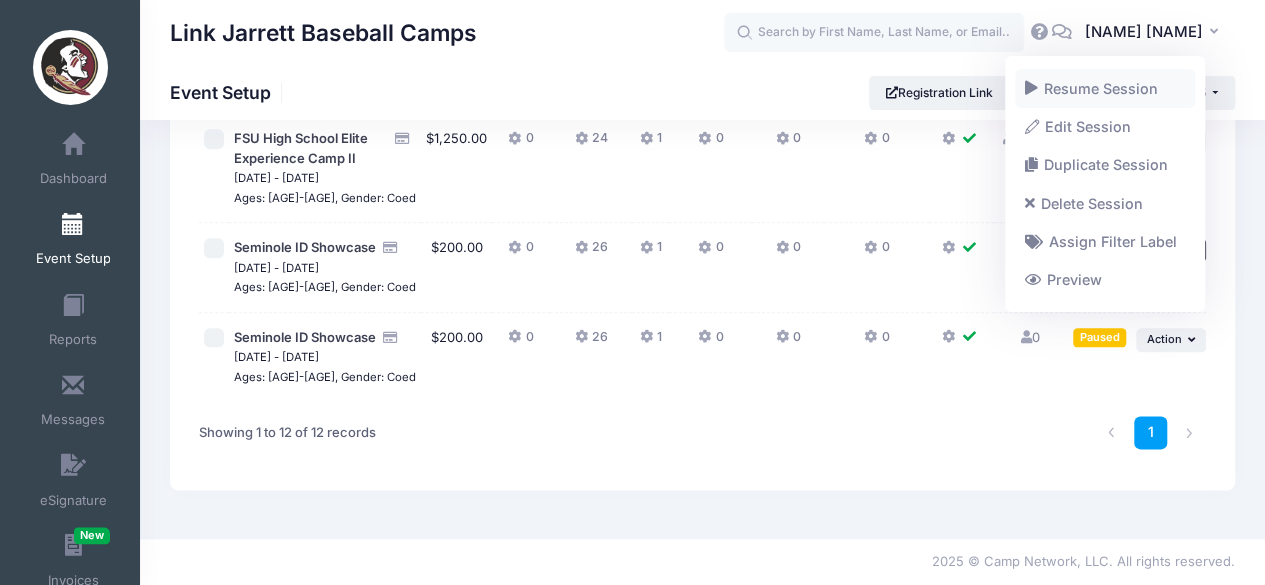 click on "Resume Session" at bounding box center [1105, 88] 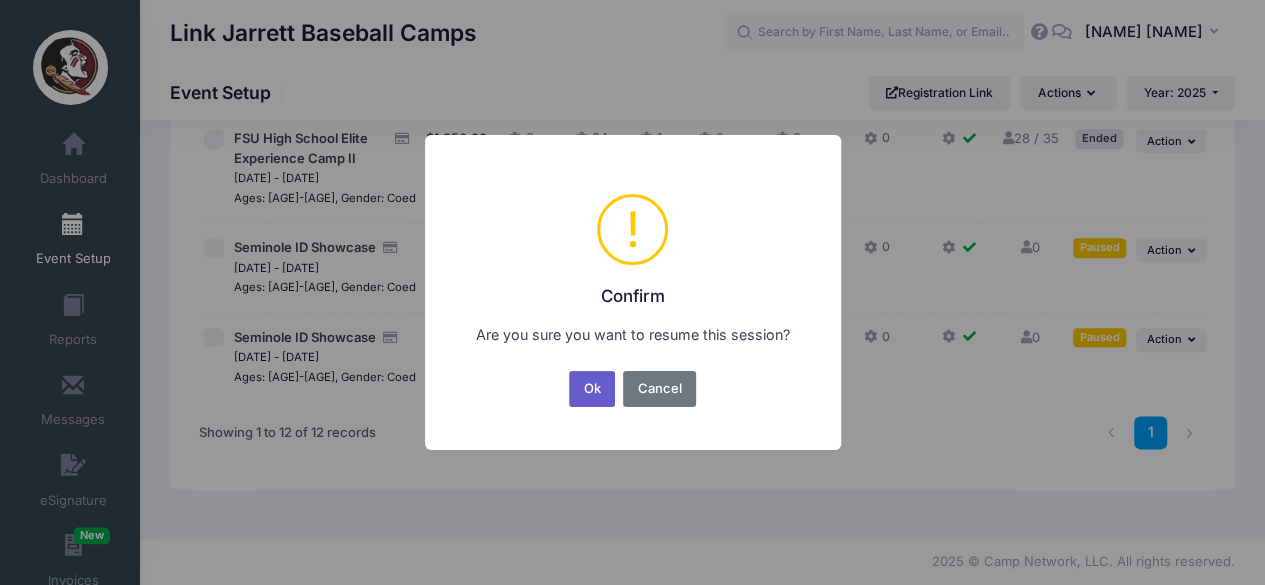 click on "Ok" at bounding box center (592, 389) 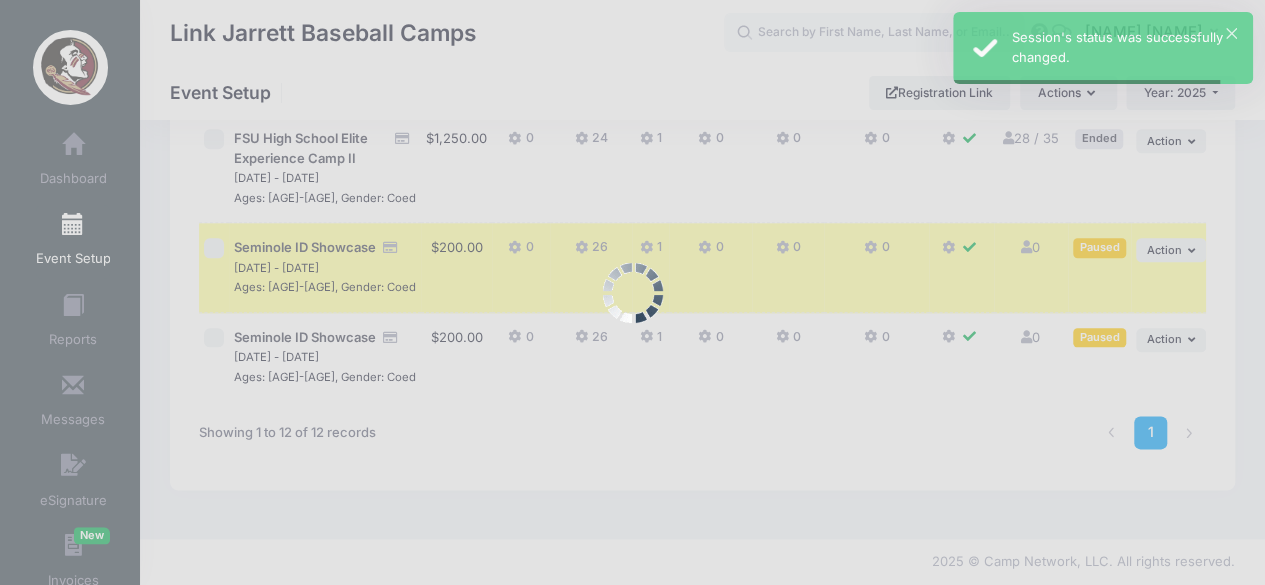 click at bounding box center [632, 292] 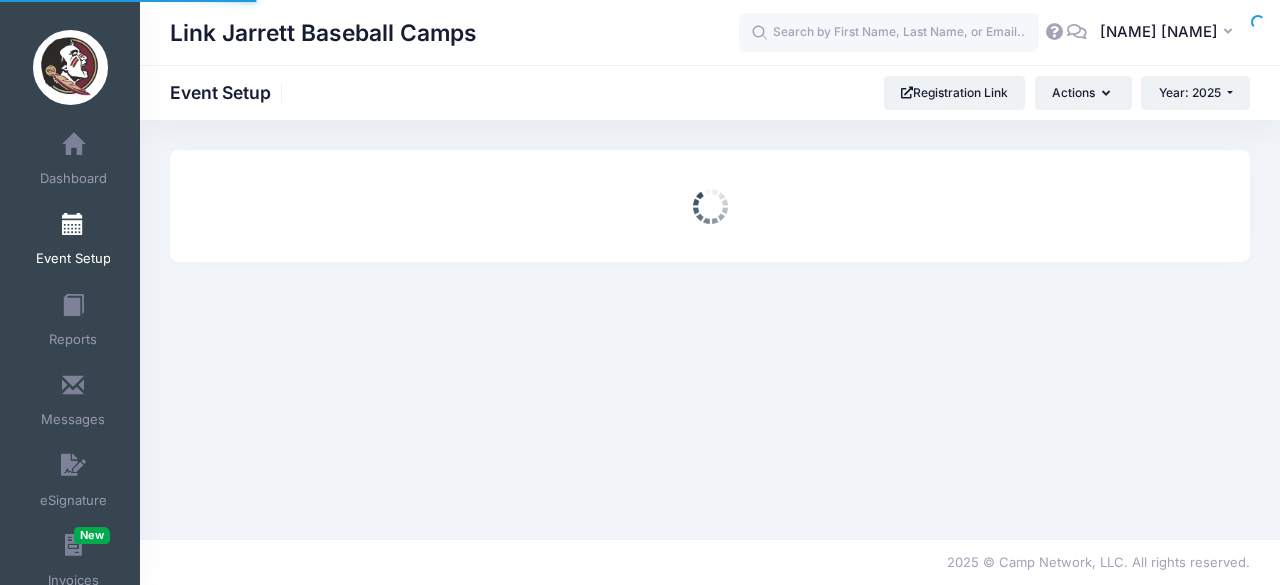 scroll, scrollTop: 0, scrollLeft: 0, axis: both 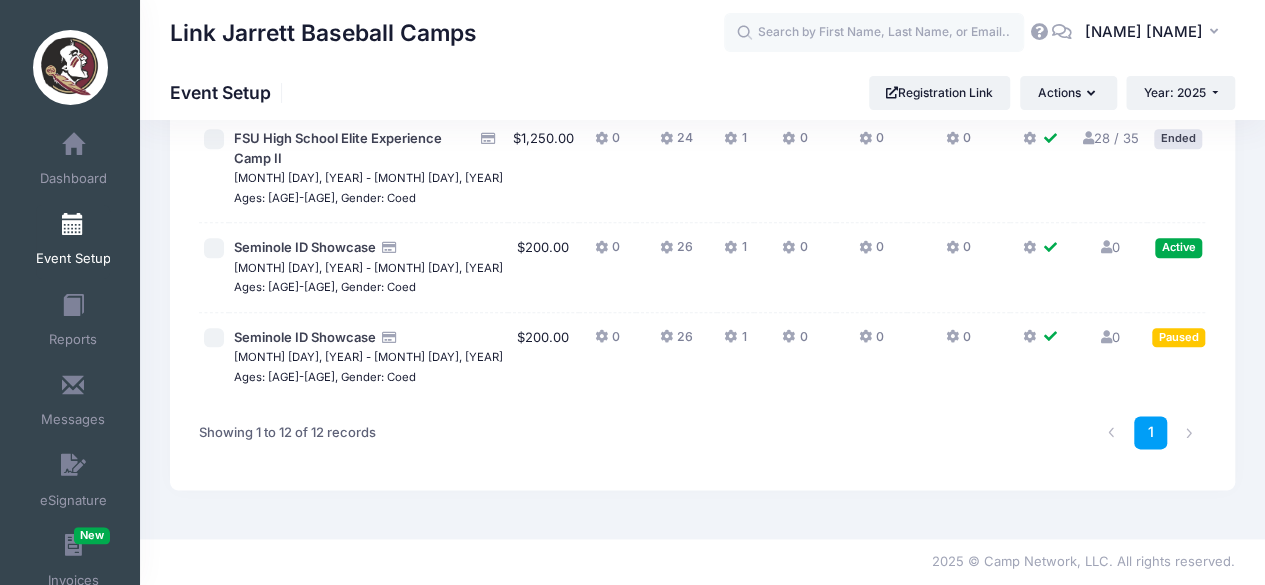 click on "... Action" at bounding box center (1250, 340) 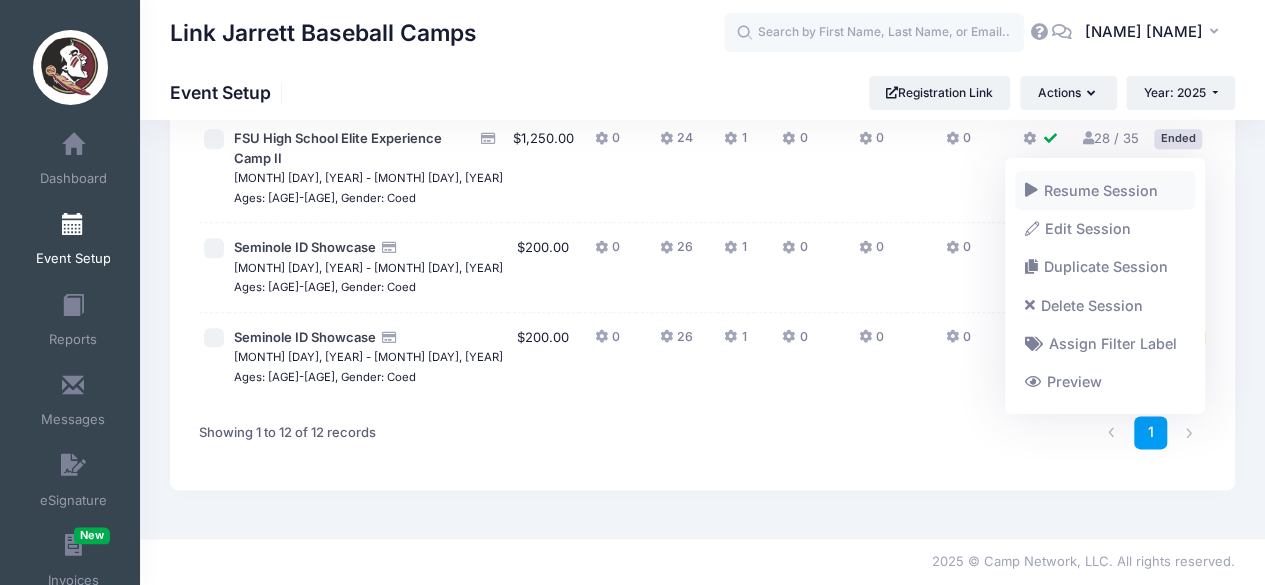 click on "Resume Session" at bounding box center [1105, 190] 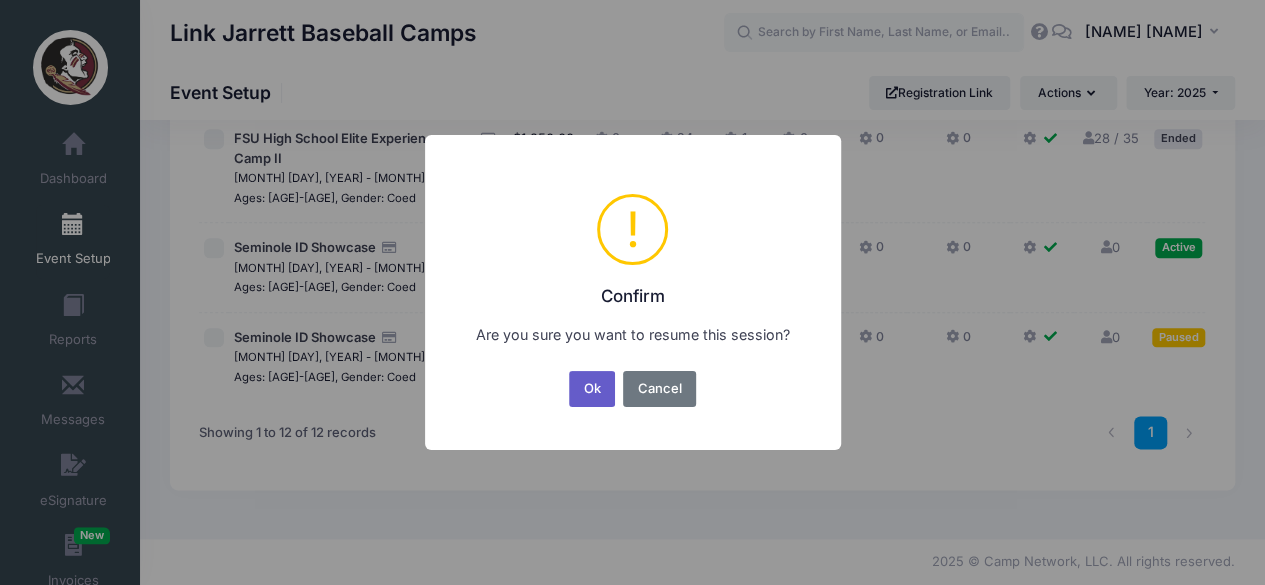 click on "Ok" at bounding box center [592, 389] 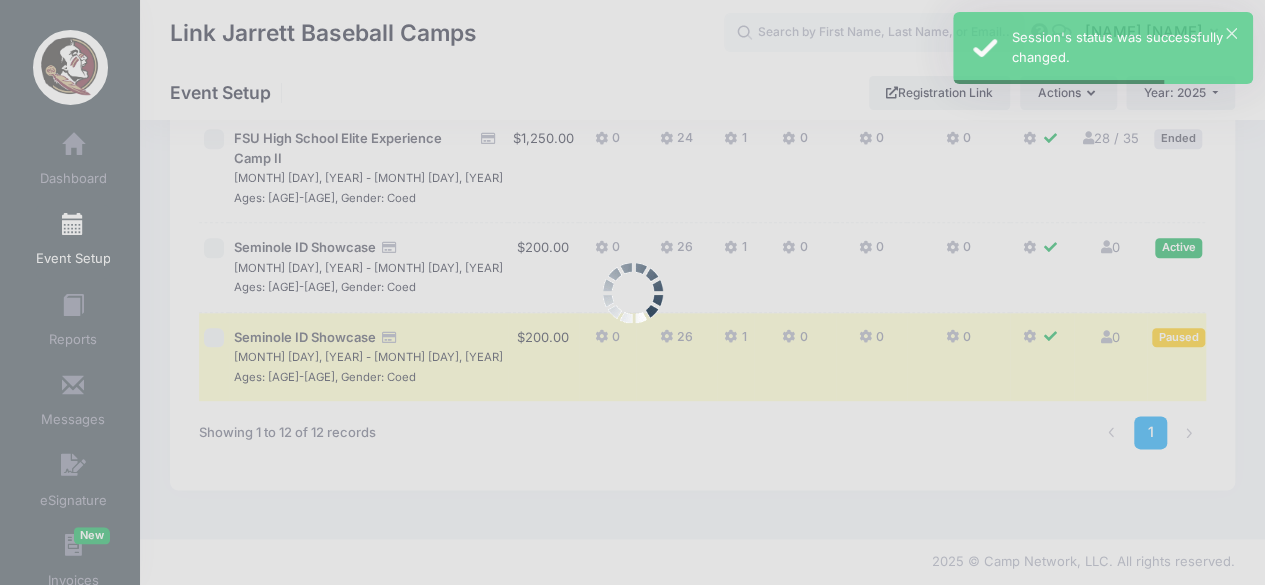 click at bounding box center [632, 292] 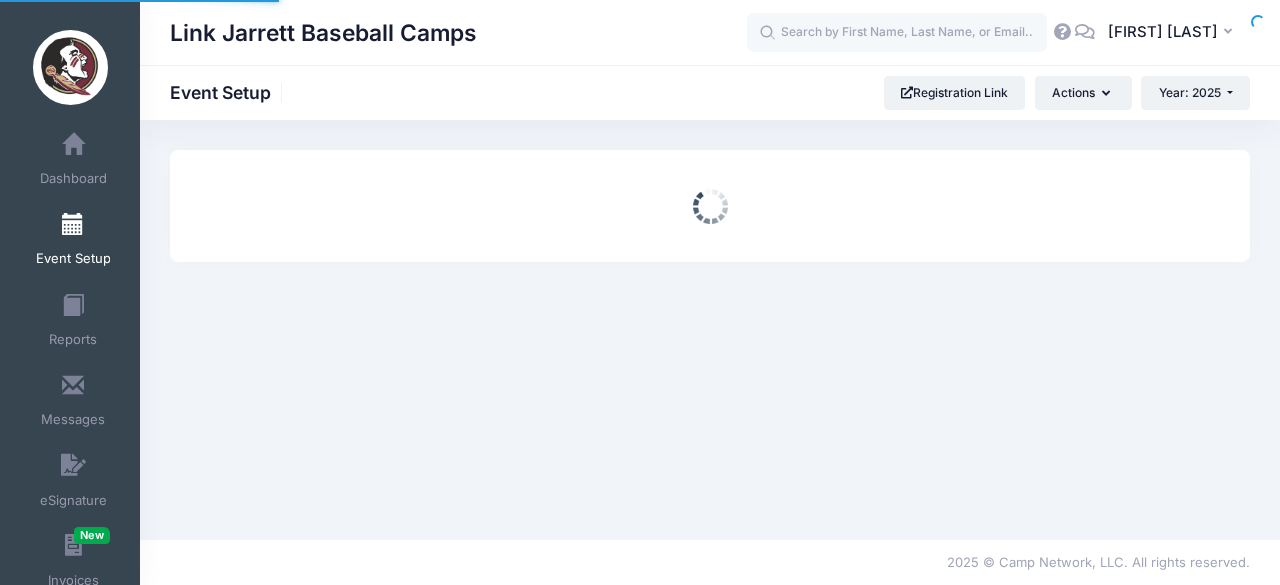 scroll, scrollTop: 0, scrollLeft: 0, axis: both 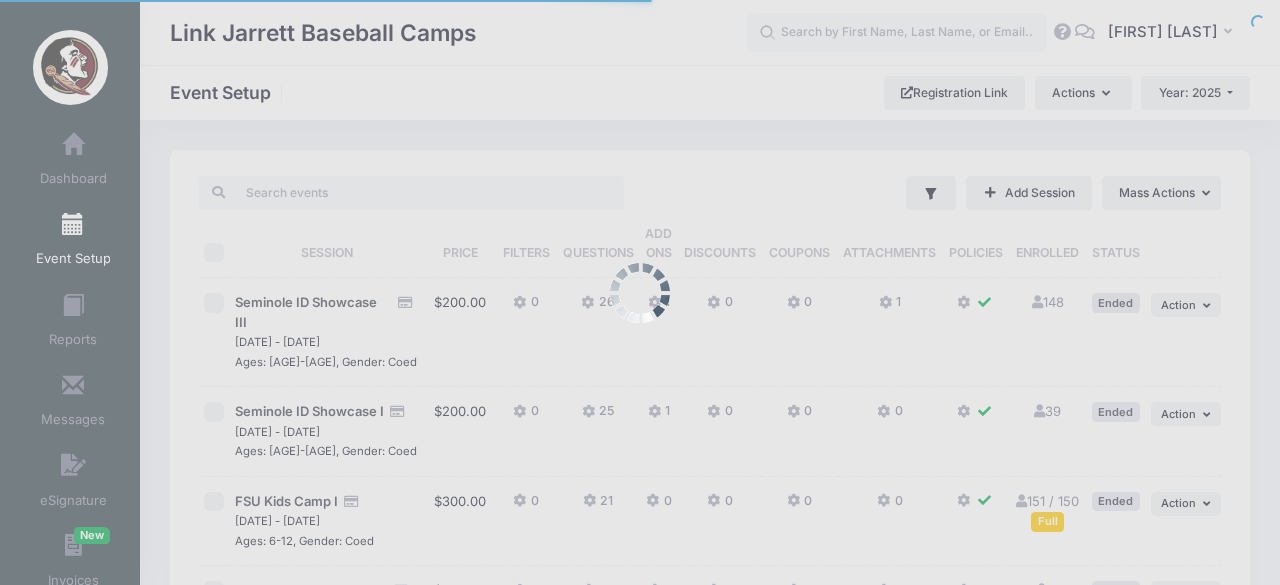 click at bounding box center (640, 292) 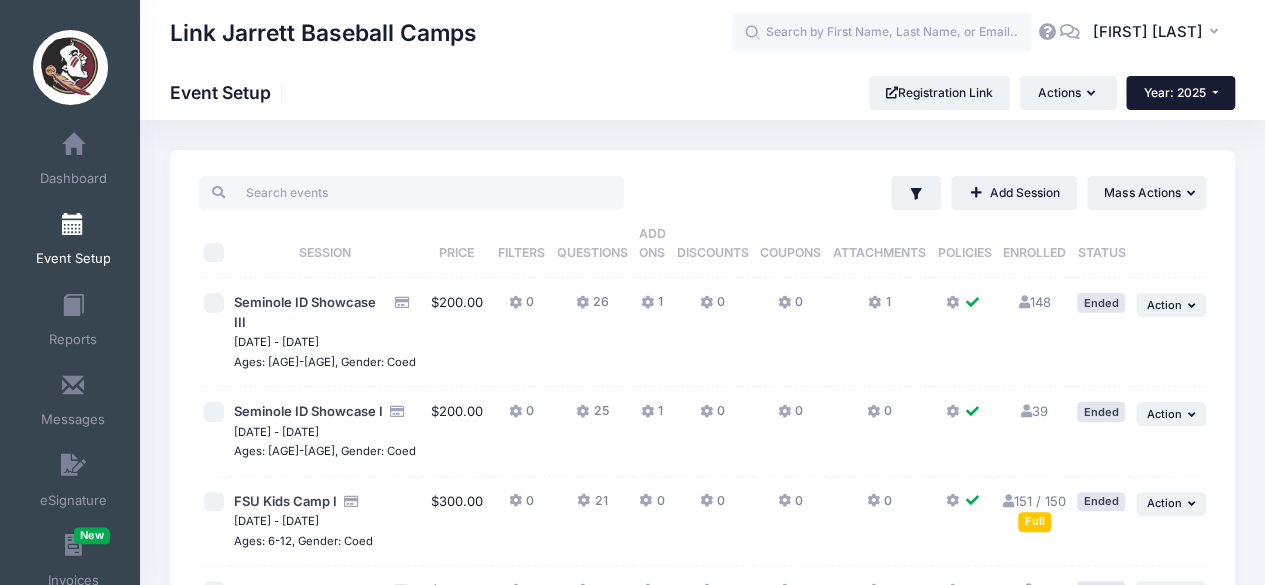 click on "Year: 2025" at bounding box center (1180, 93) 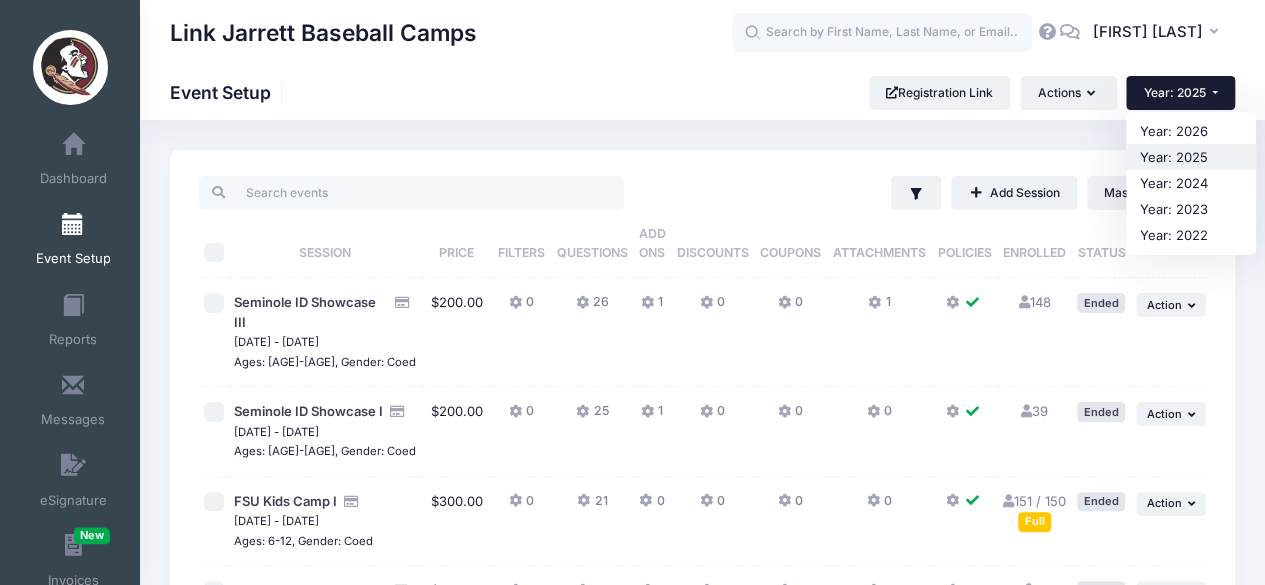 click on "Year: 2025" at bounding box center (1191, 157) 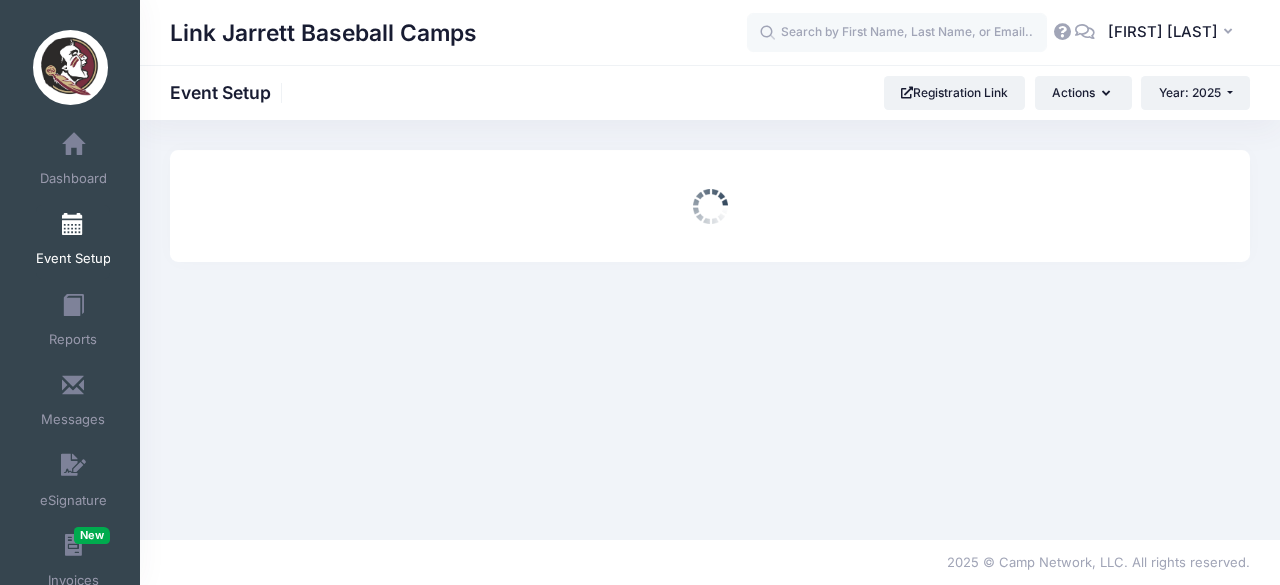 click at bounding box center [710, 206] 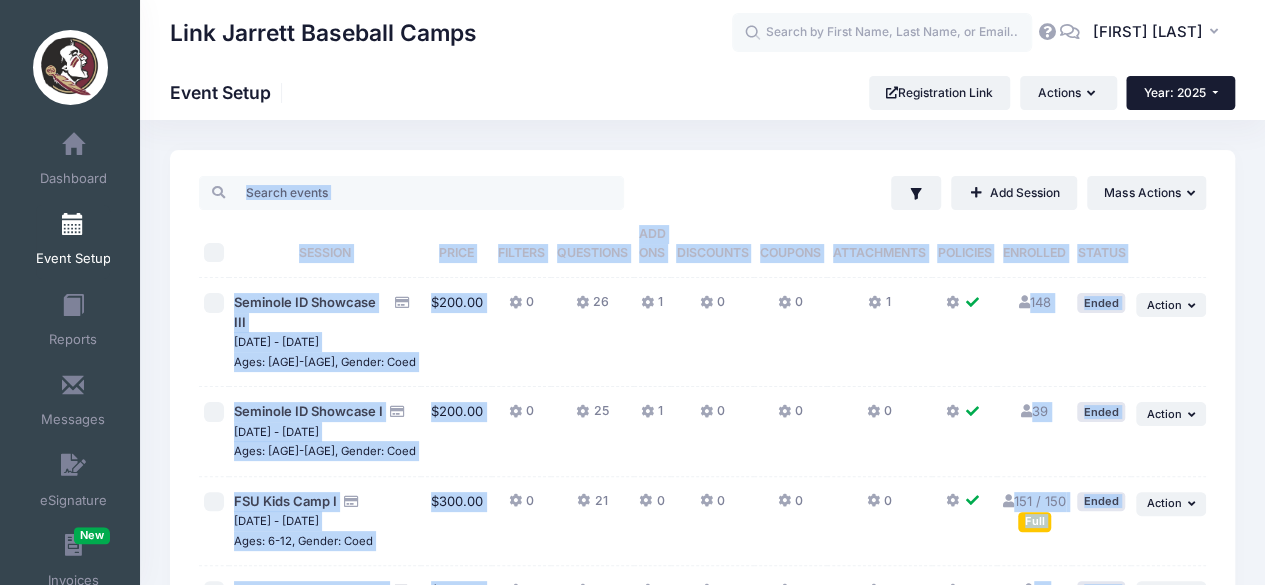 click on "Year: 2025" at bounding box center (1175, 92) 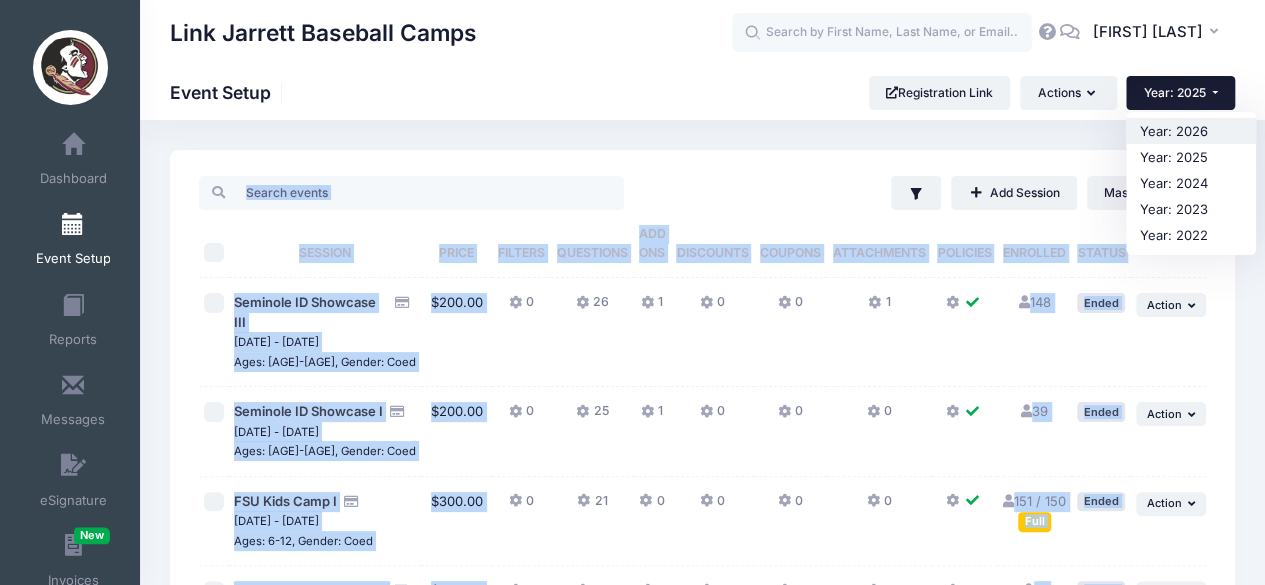 click on "Year: 2026" at bounding box center (1191, 131) 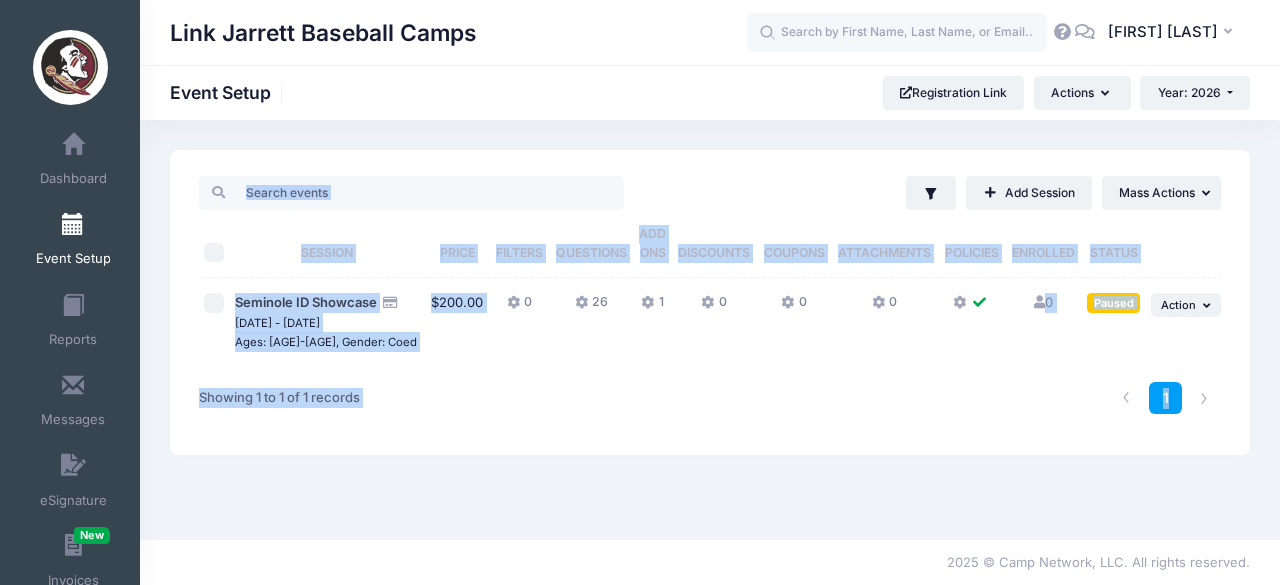 click on "0
Full" at bounding box center (1043, 322) 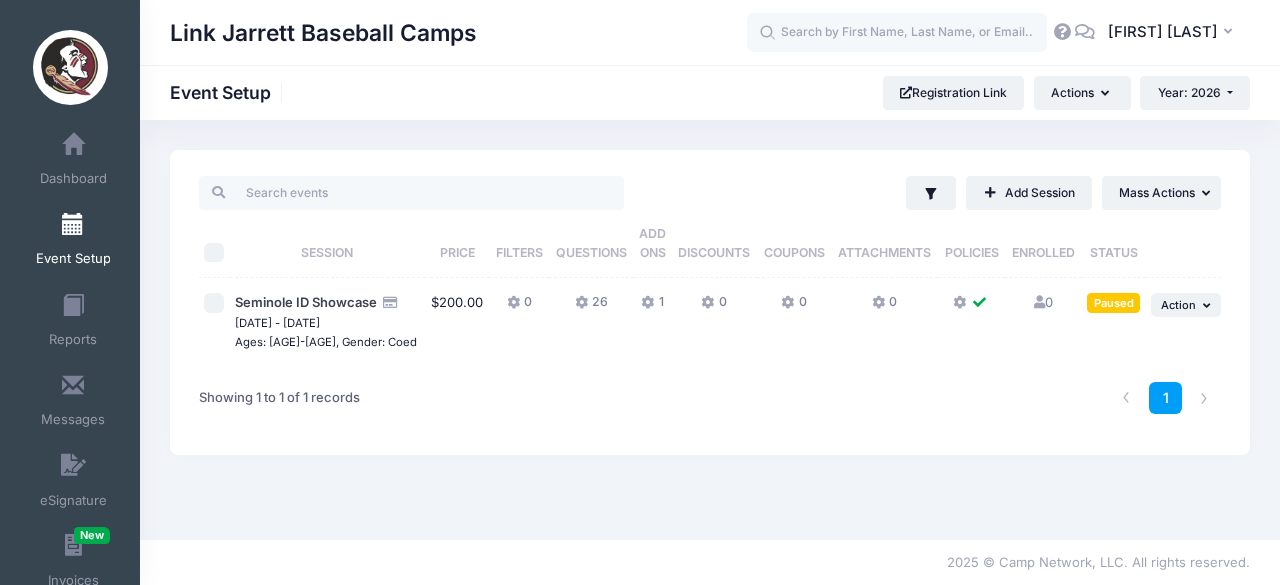 click on "... Action      Resume Session
Pause Session
Edit Session
Duplicate Session
Delete Session
Assign Filter Label
Preview" at bounding box center [1183, 322] 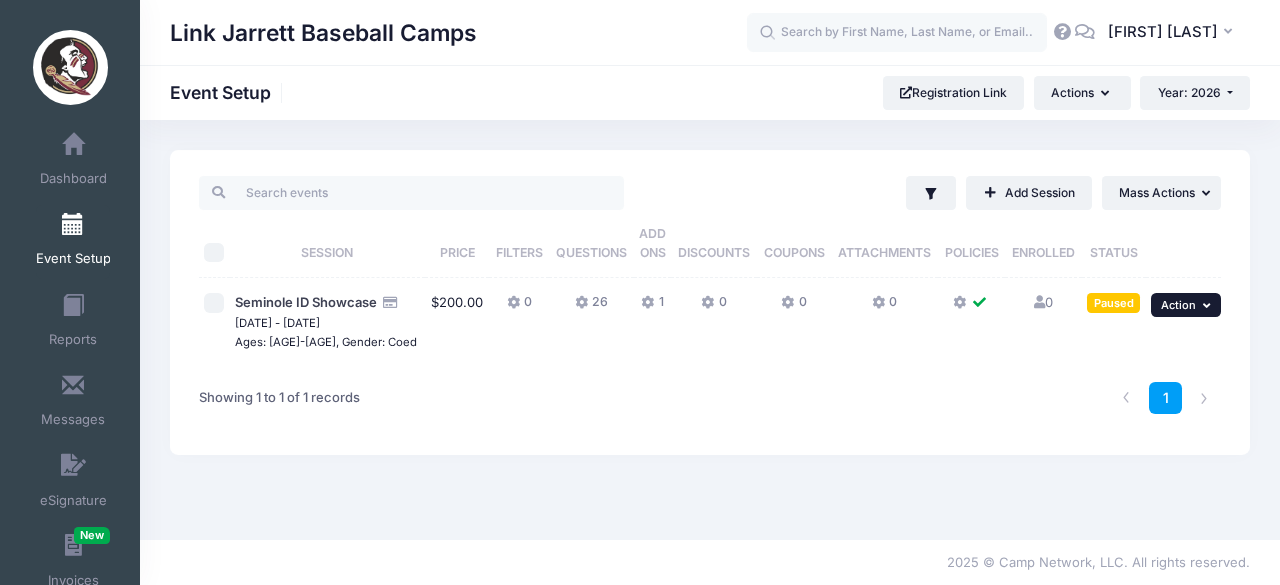 click on "Action" at bounding box center [1178, 305] 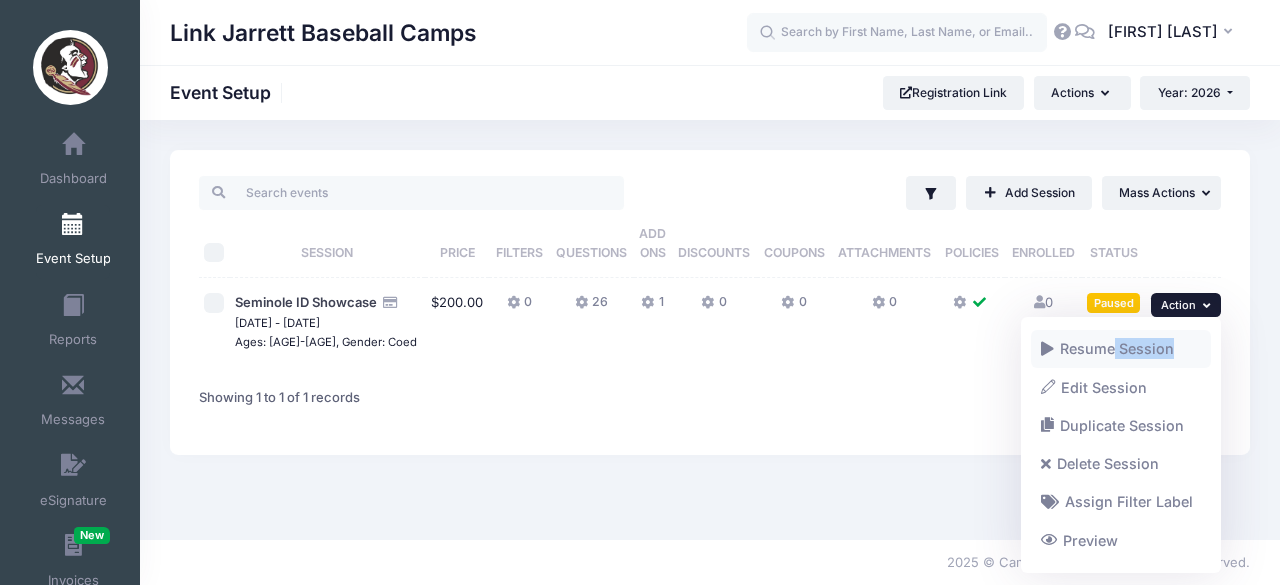drag, startPoint x: 1115, startPoint y: 378, endPoint x: 1114, endPoint y: 351, distance: 27.018513 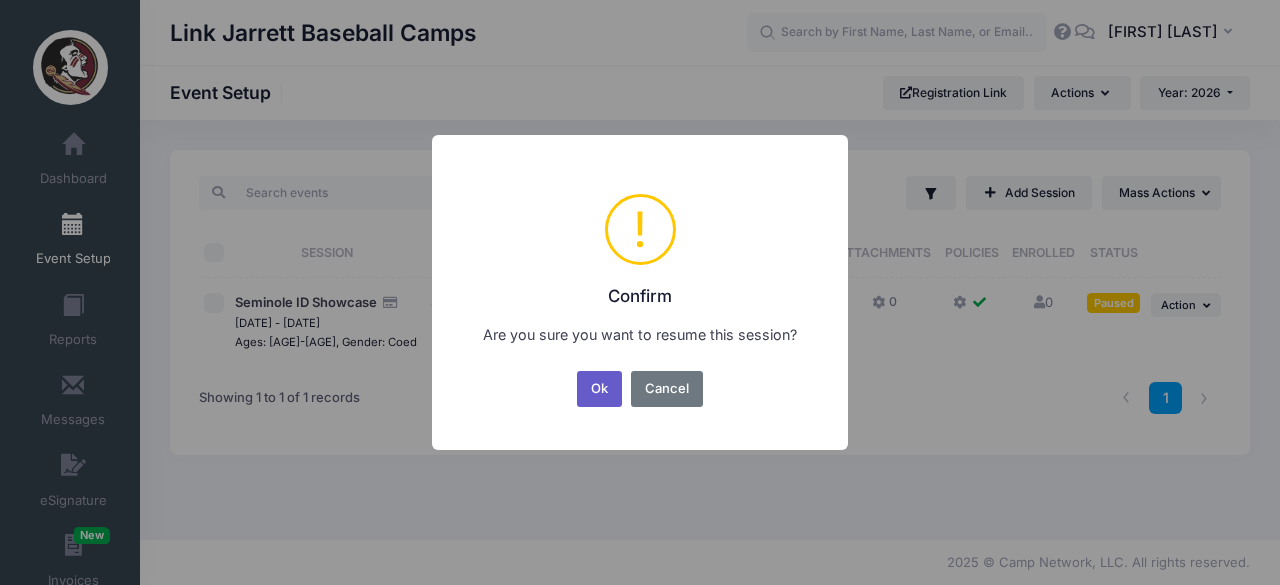 click on "Ok" at bounding box center (600, 389) 